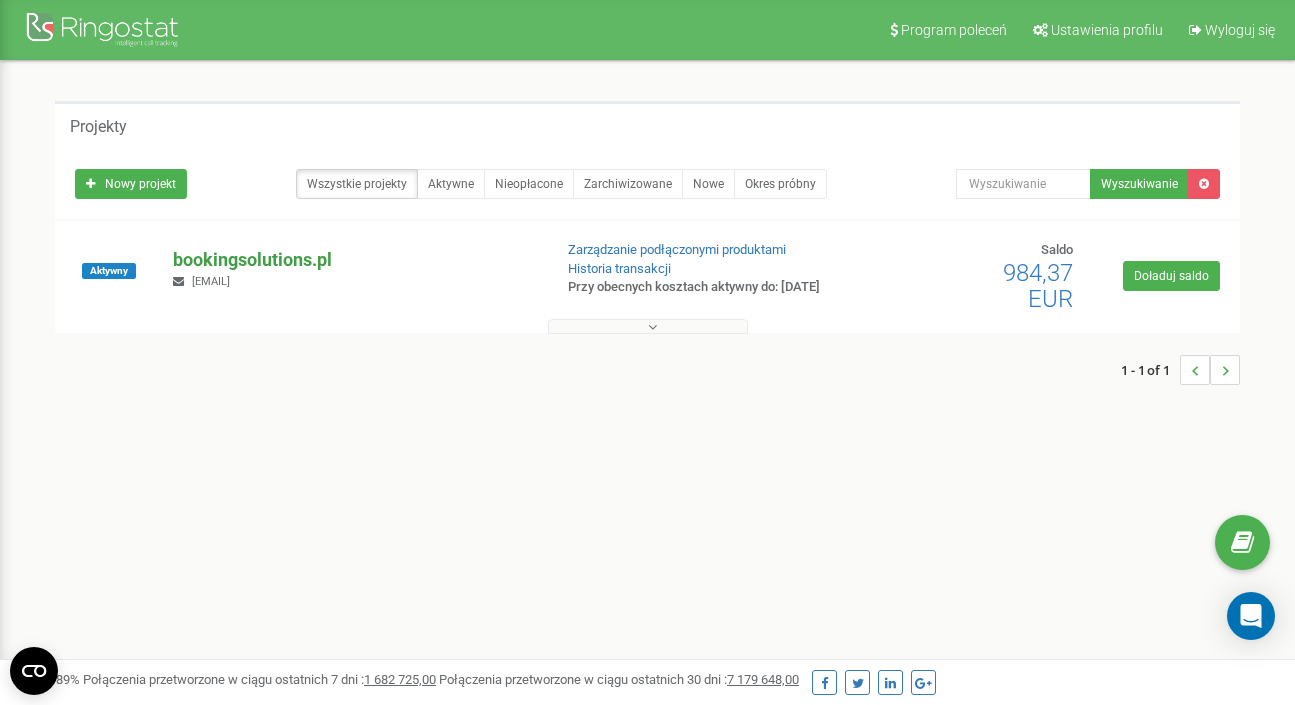 scroll, scrollTop: 0, scrollLeft: 0, axis: both 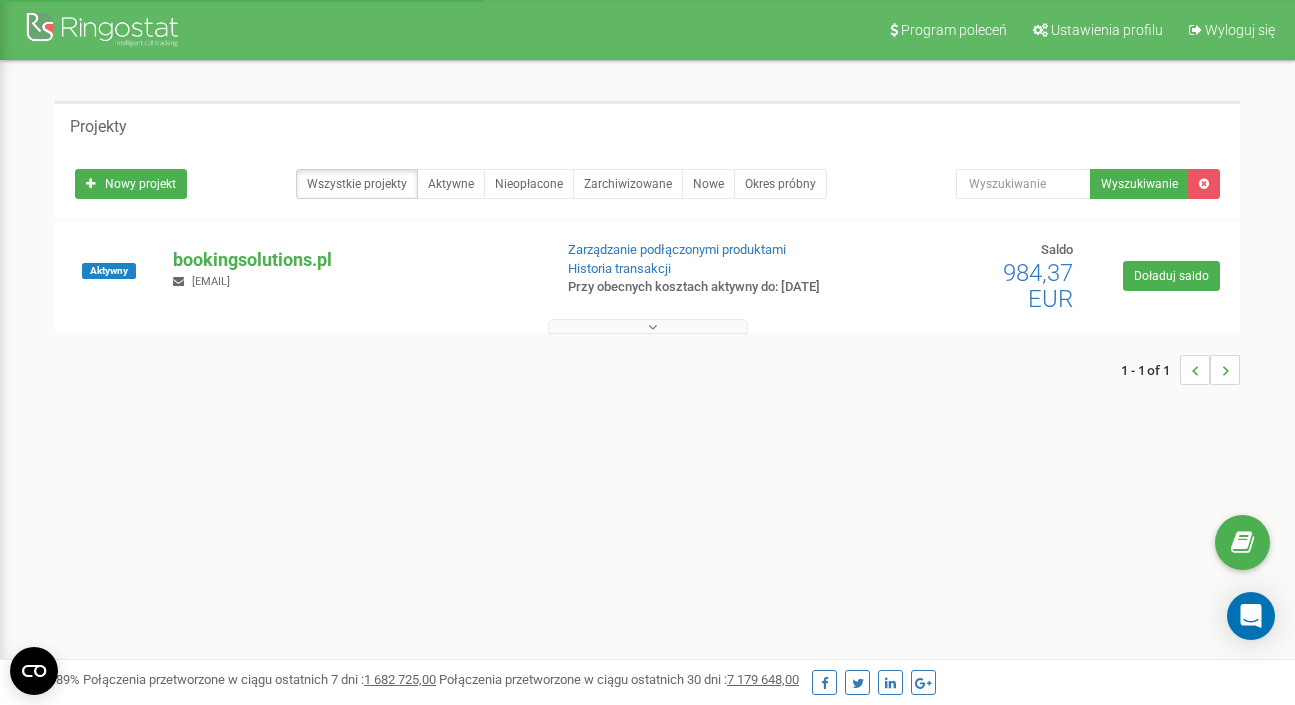 click at bounding box center (648, 326) 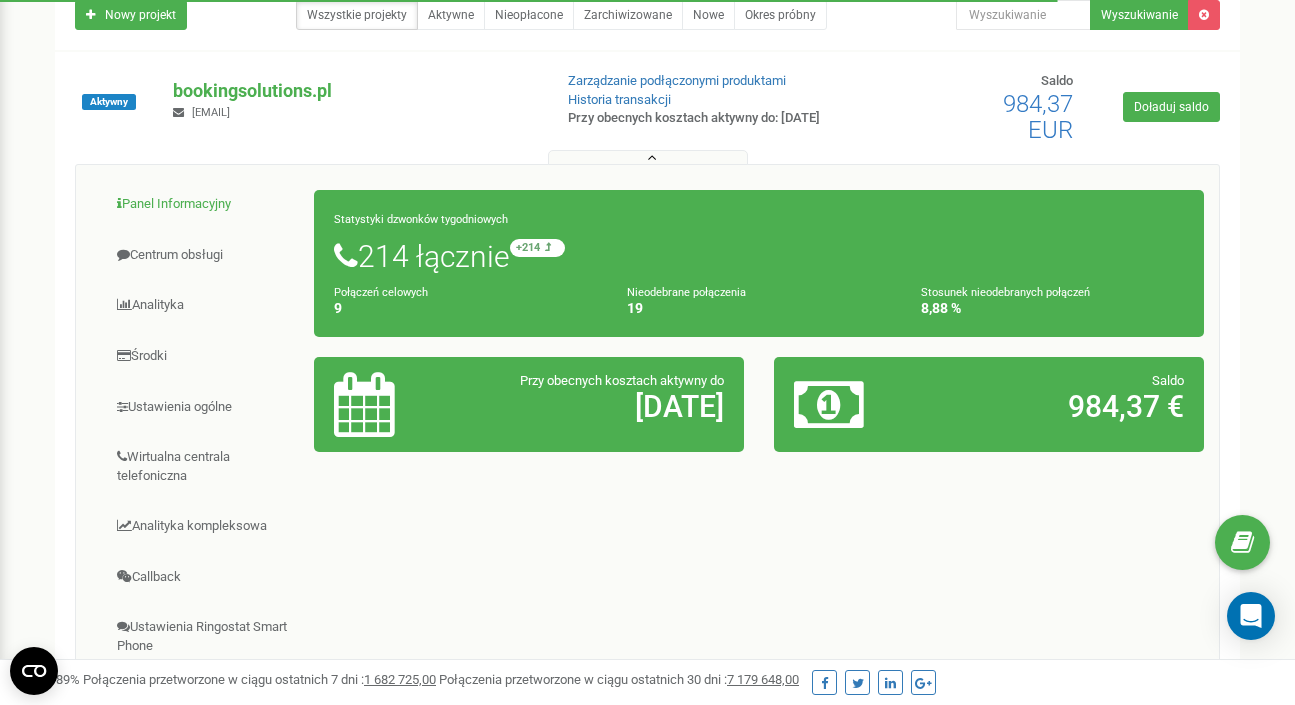 scroll, scrollTop: 206, scrollLeft: 0, axis: vertical 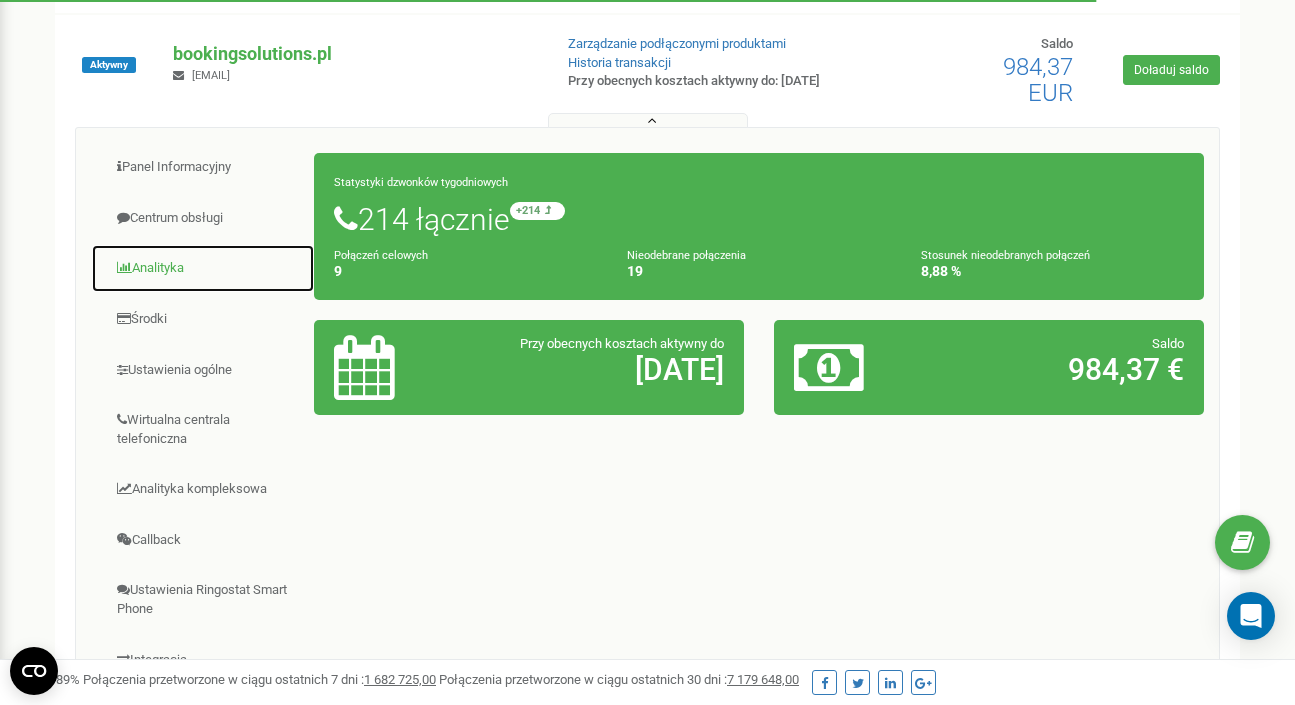 click on "Analityka" at bounding box center (203, 268) 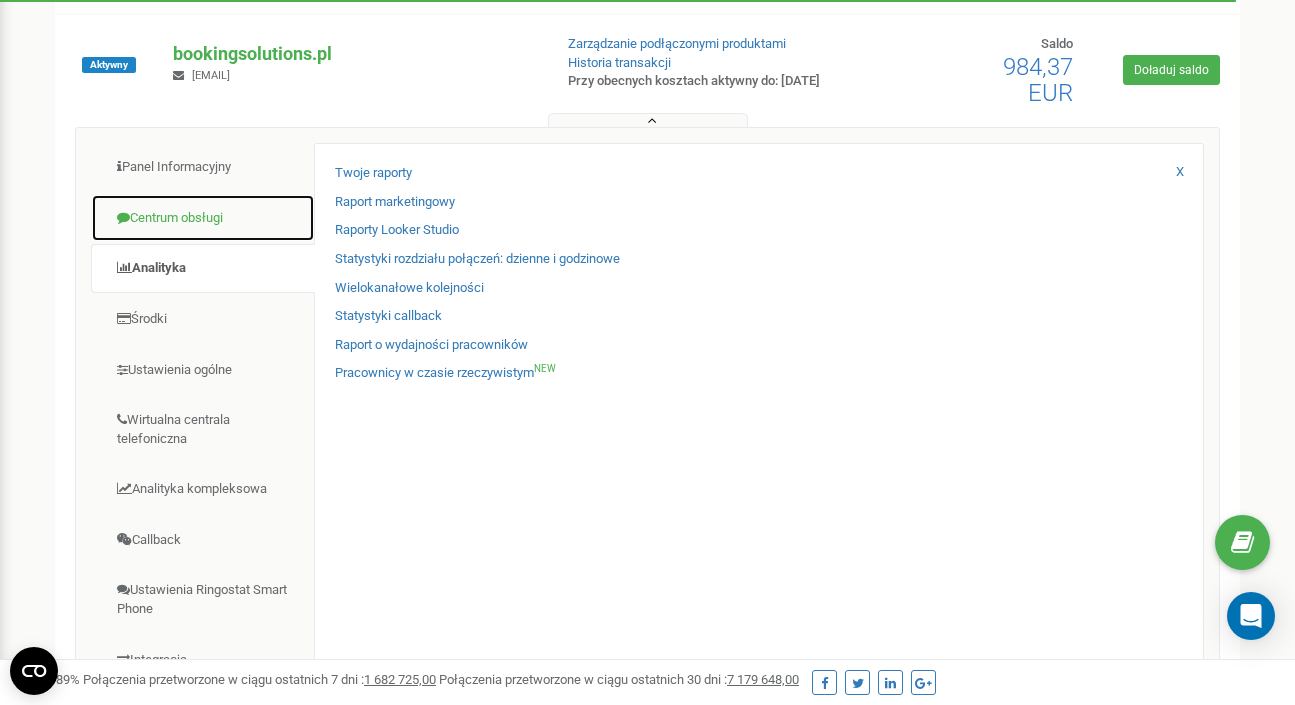 click on "Centrum obsługi" at bounding box center [203, 218] 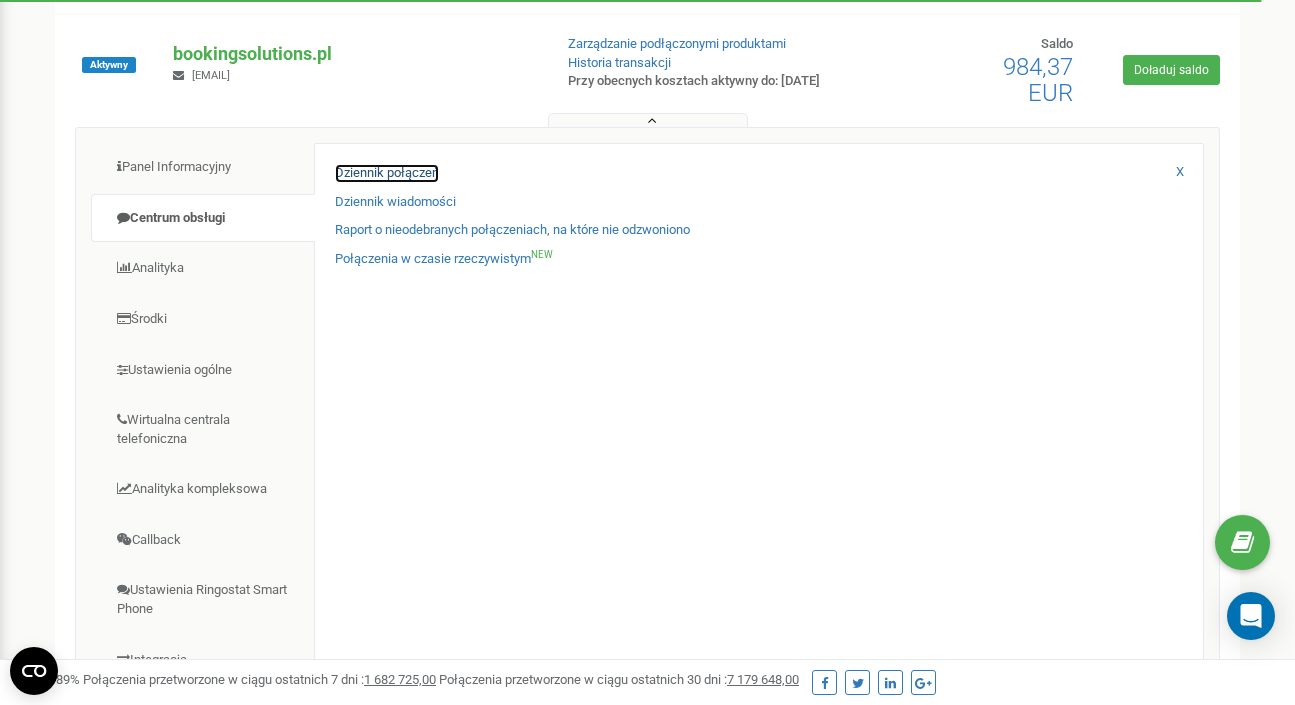 click on "Dziennik połączeń" at bounding box center [387, 173] 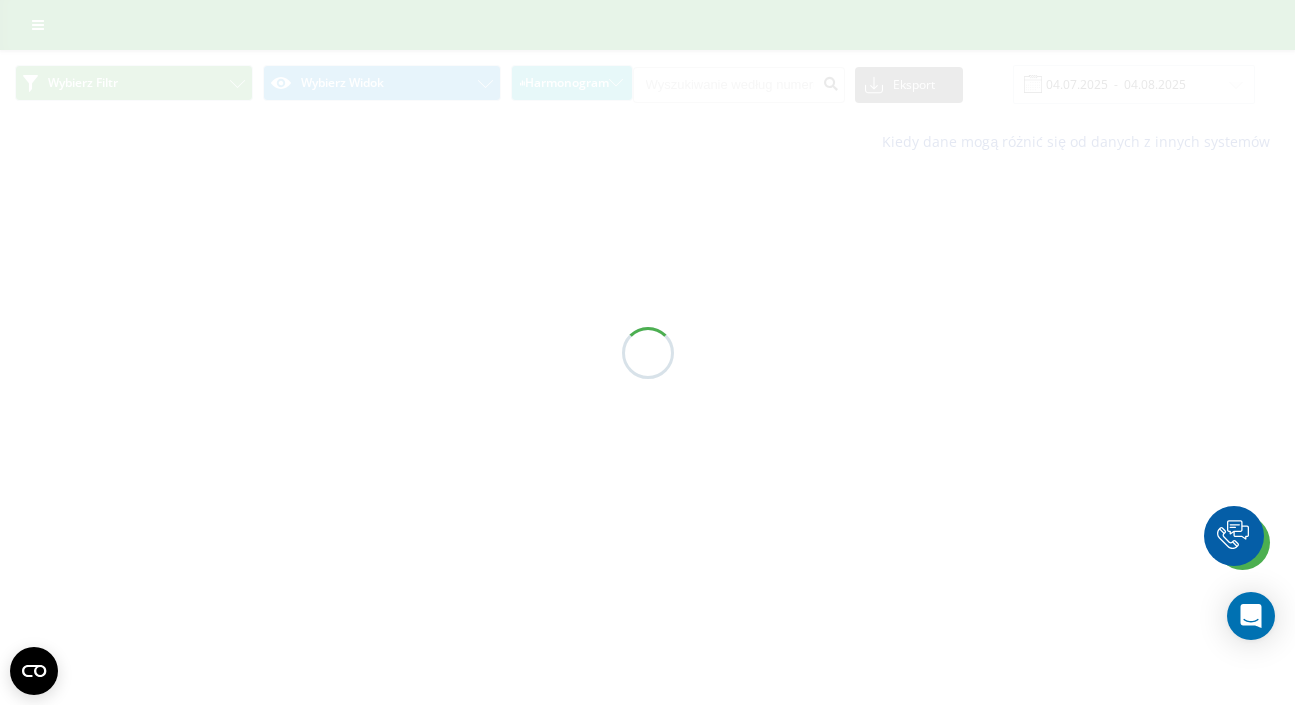 scroll, scrollTop: 0, scrollLeft: 0, axis: both 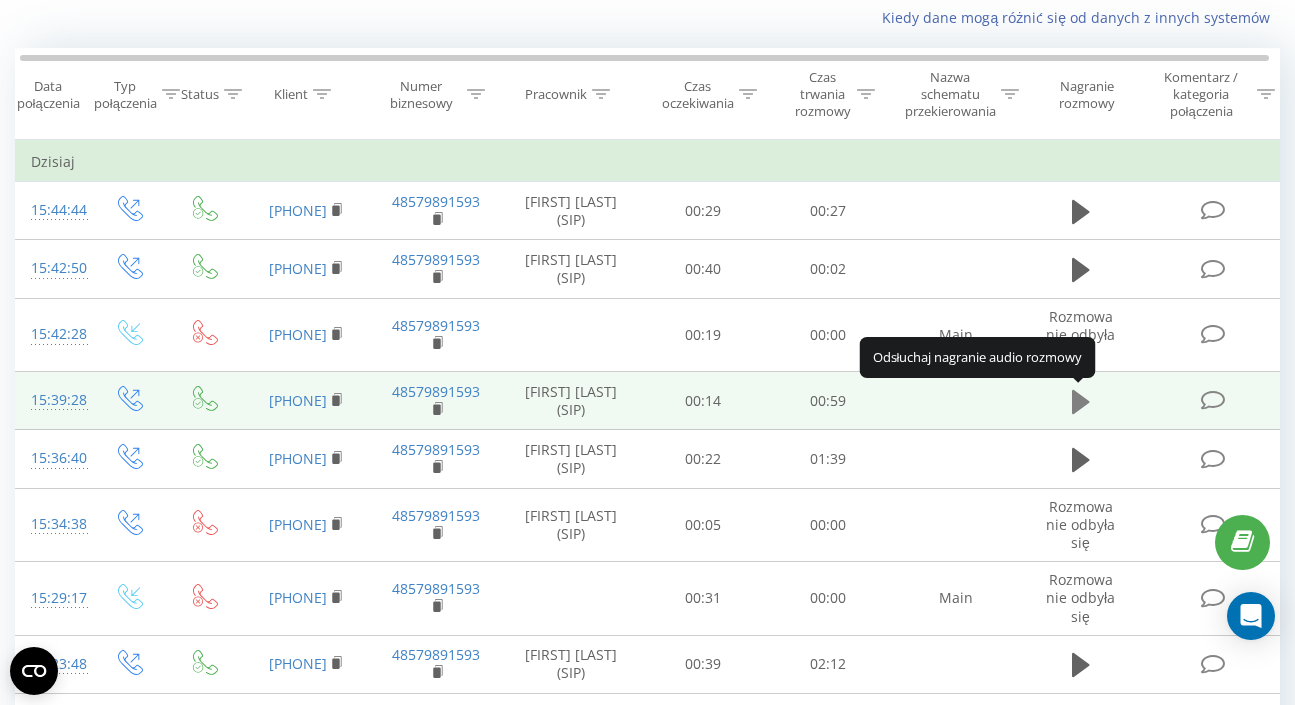 click at bounding box center (1081, 402) 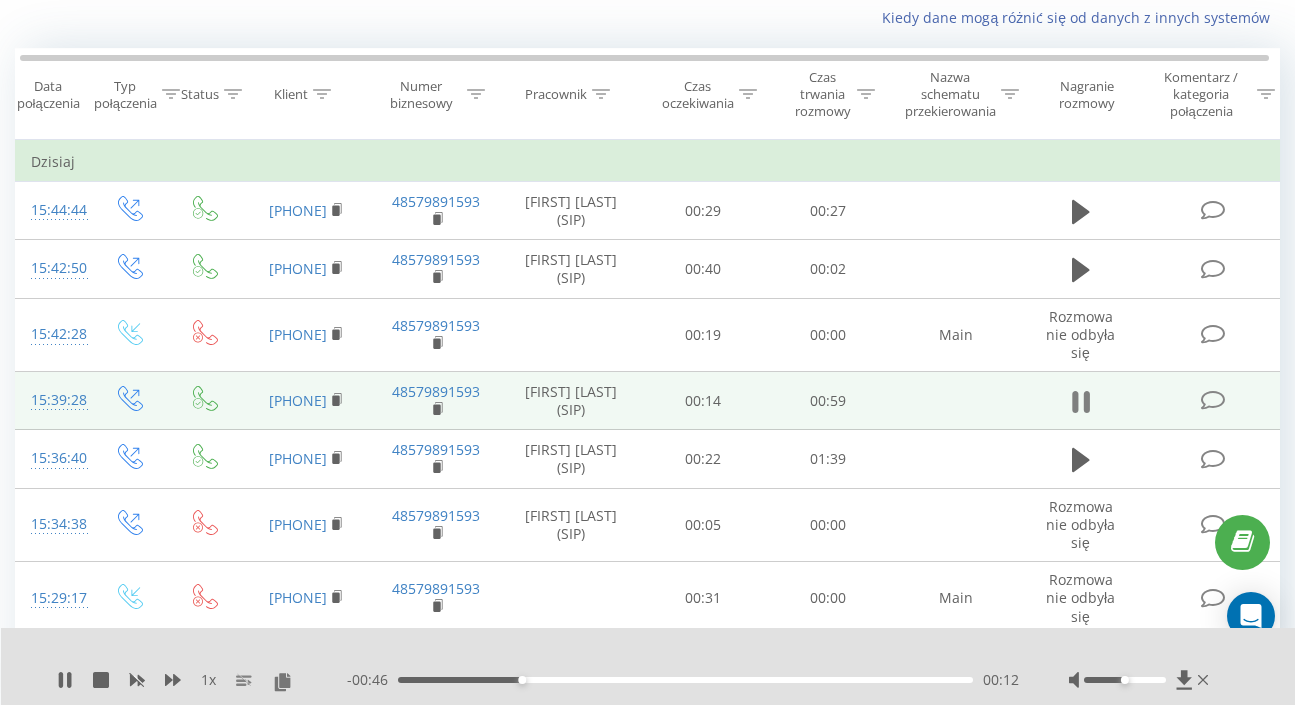 click 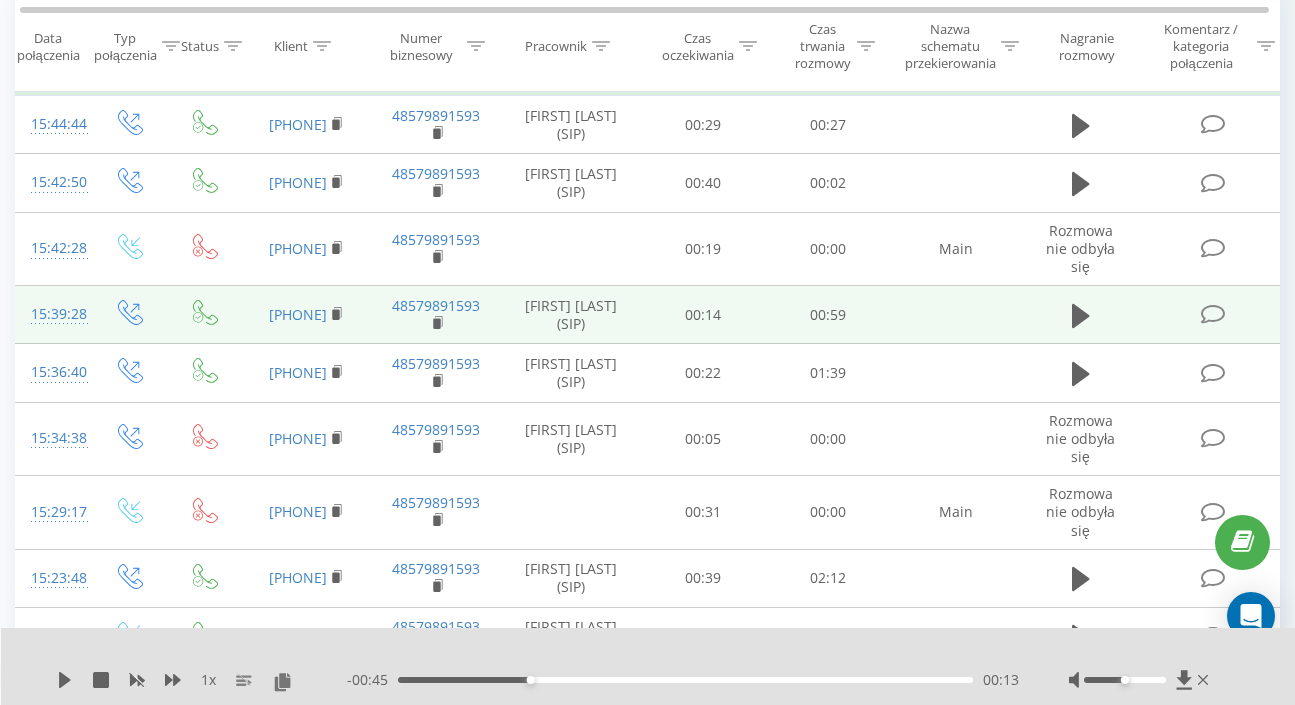 scroll 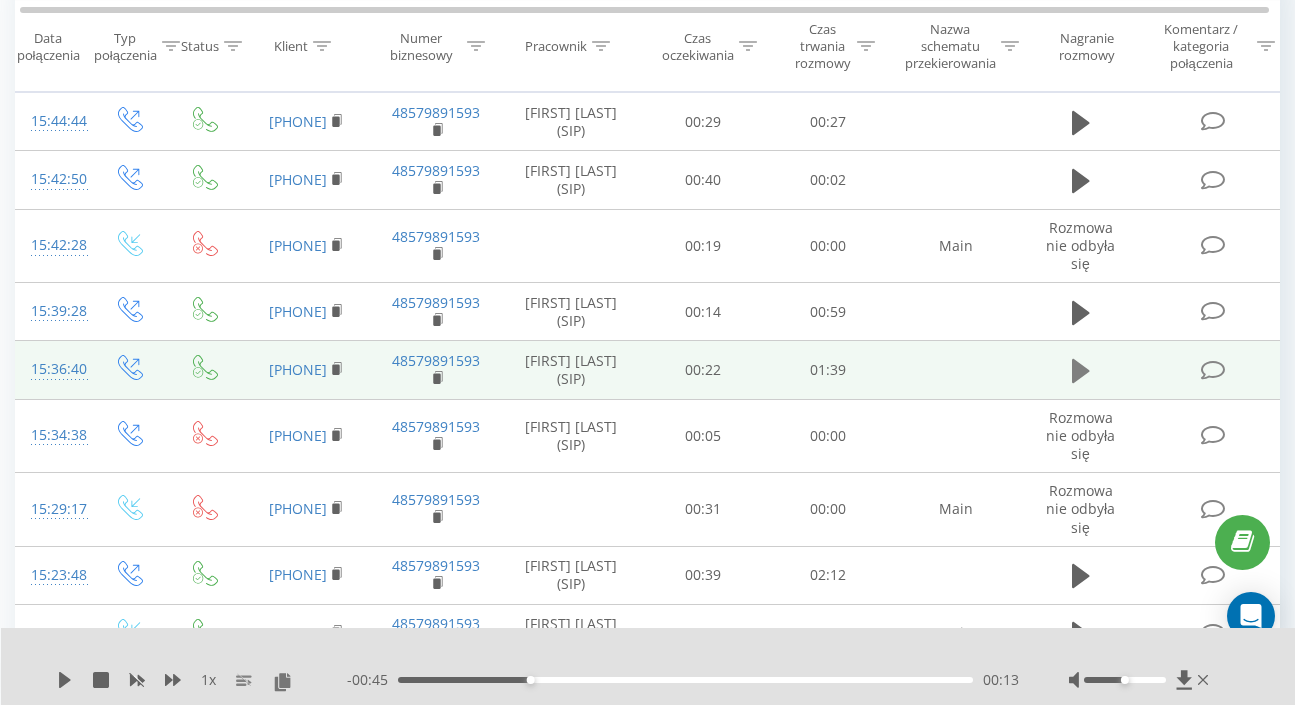 click 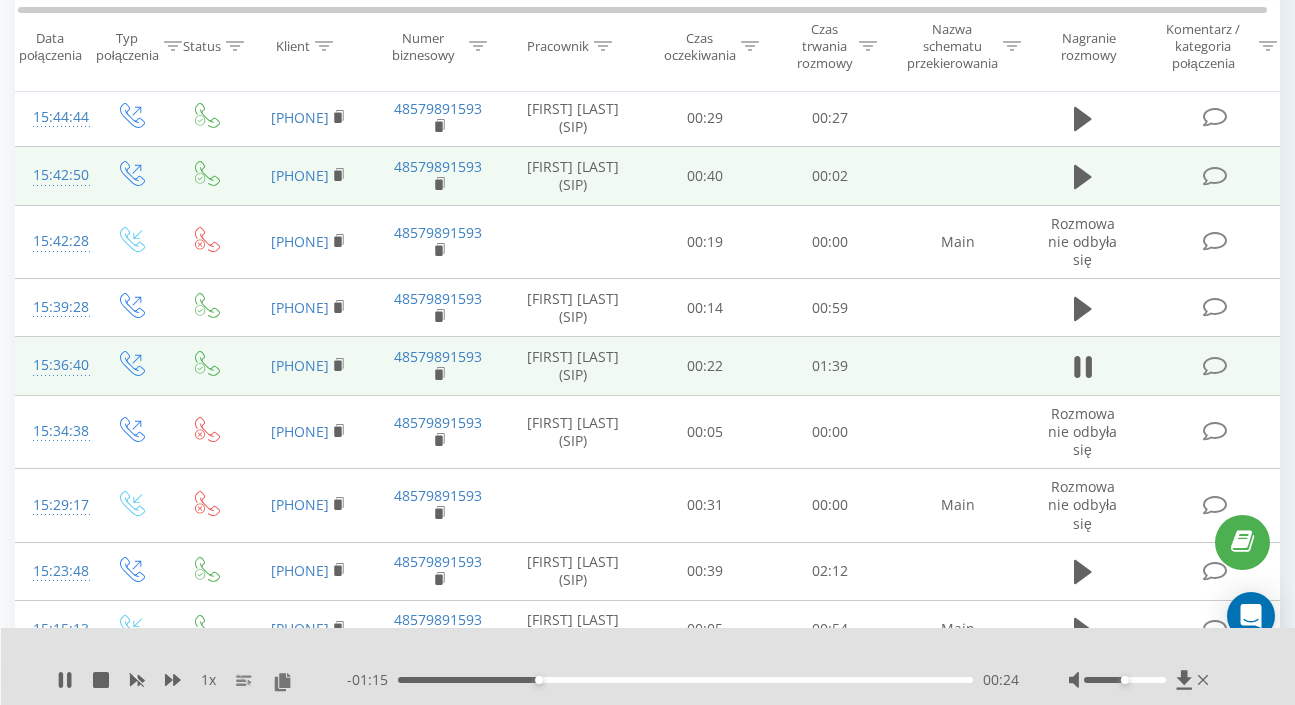 scroll, scrollTop: 216, scrollLeft: 0, axis: vertical 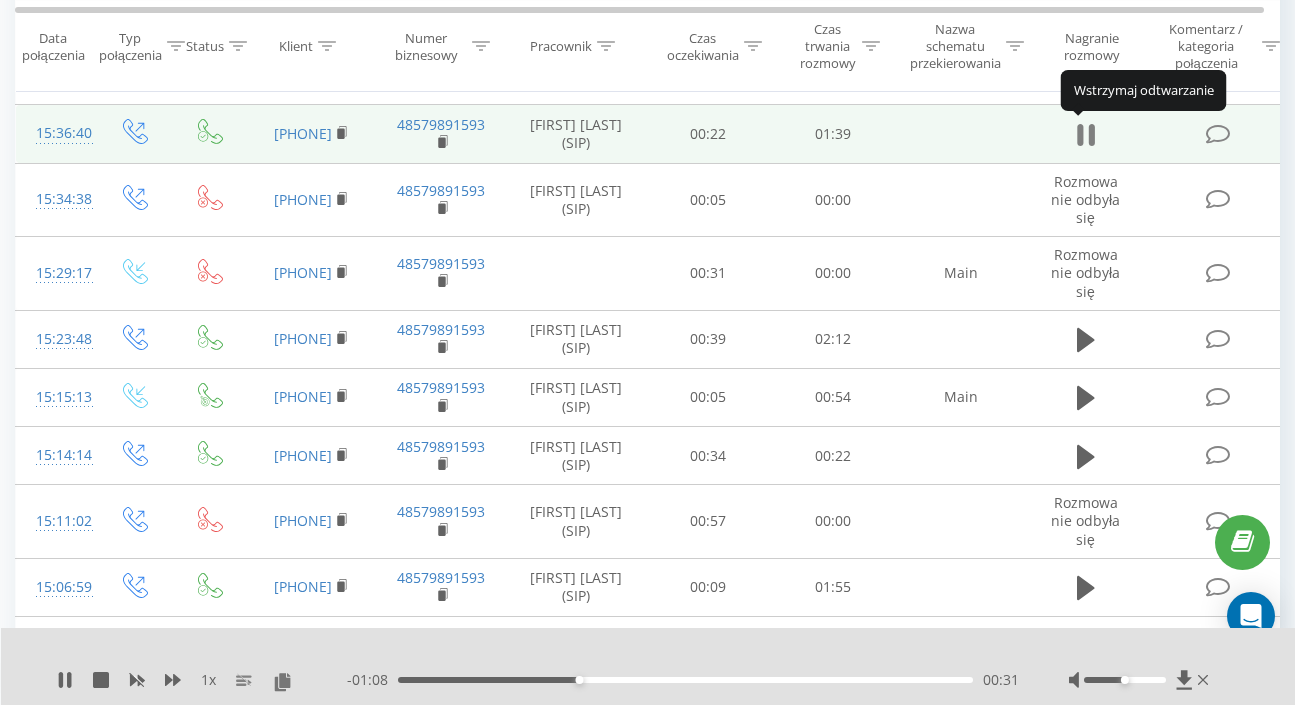 click 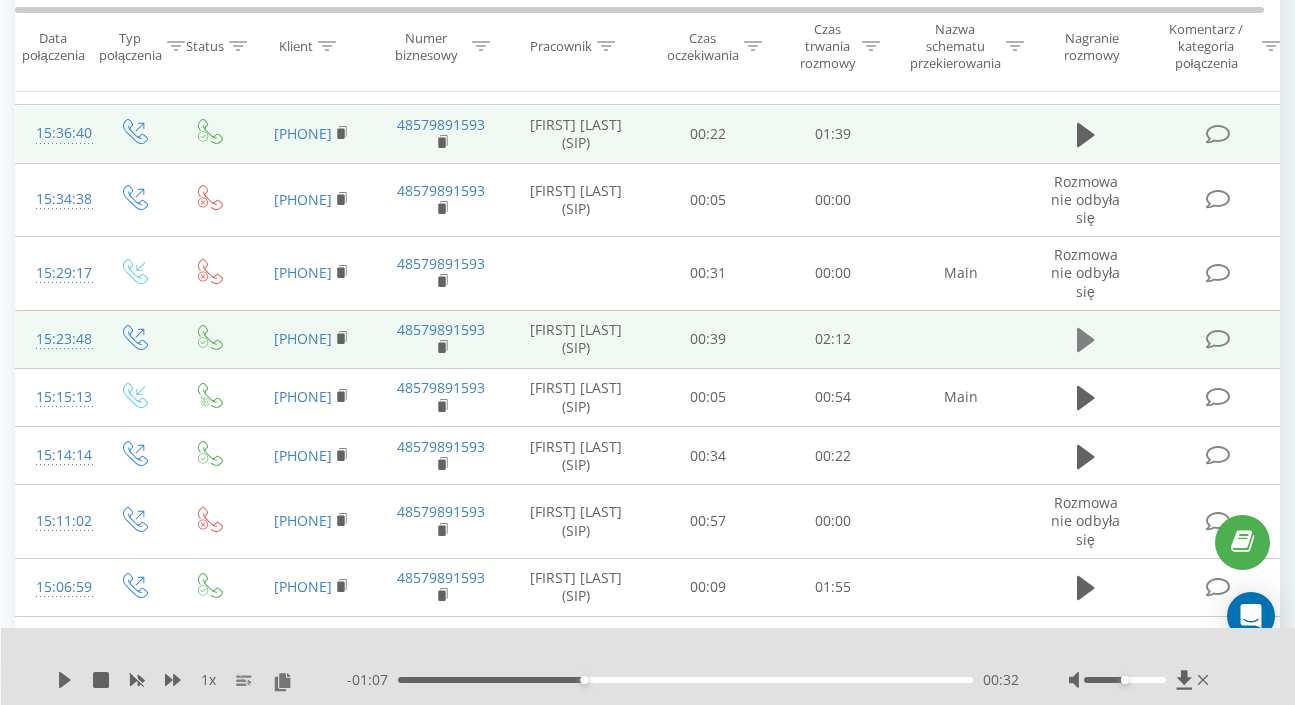 click 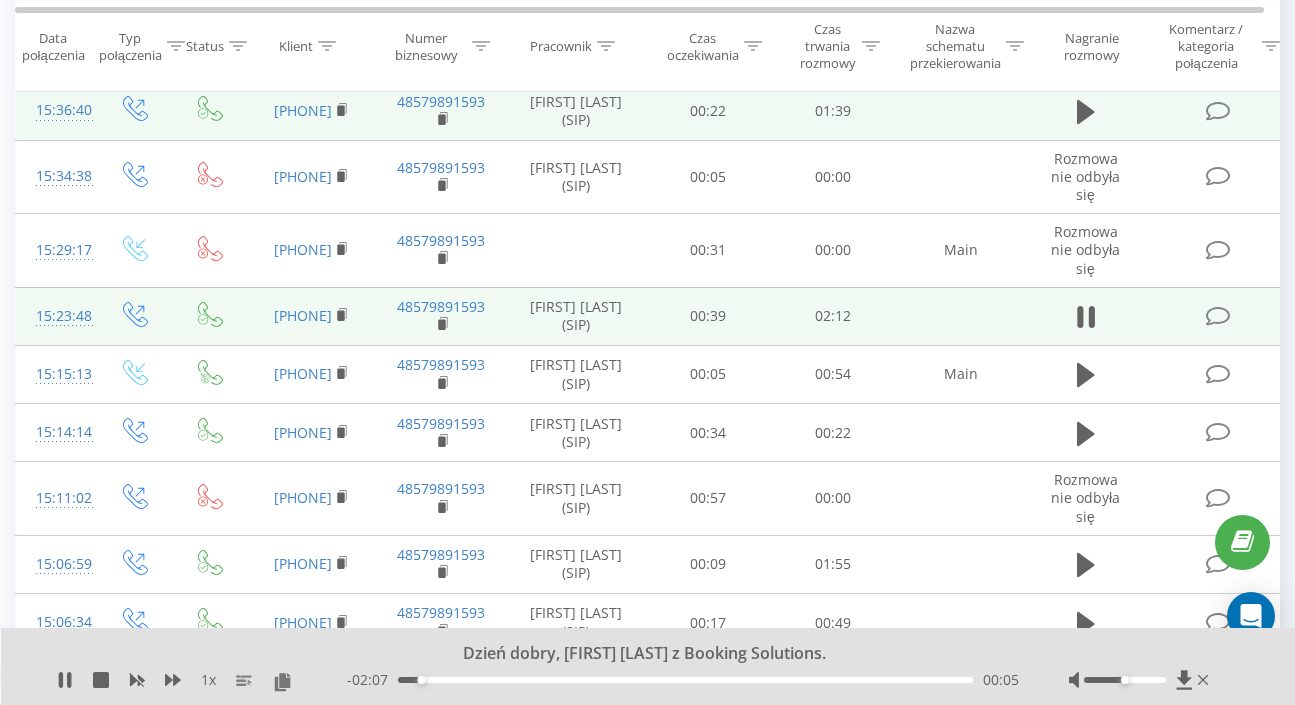 scroll, scrollTop: 497, scrollLeft: 0, axis: vertical 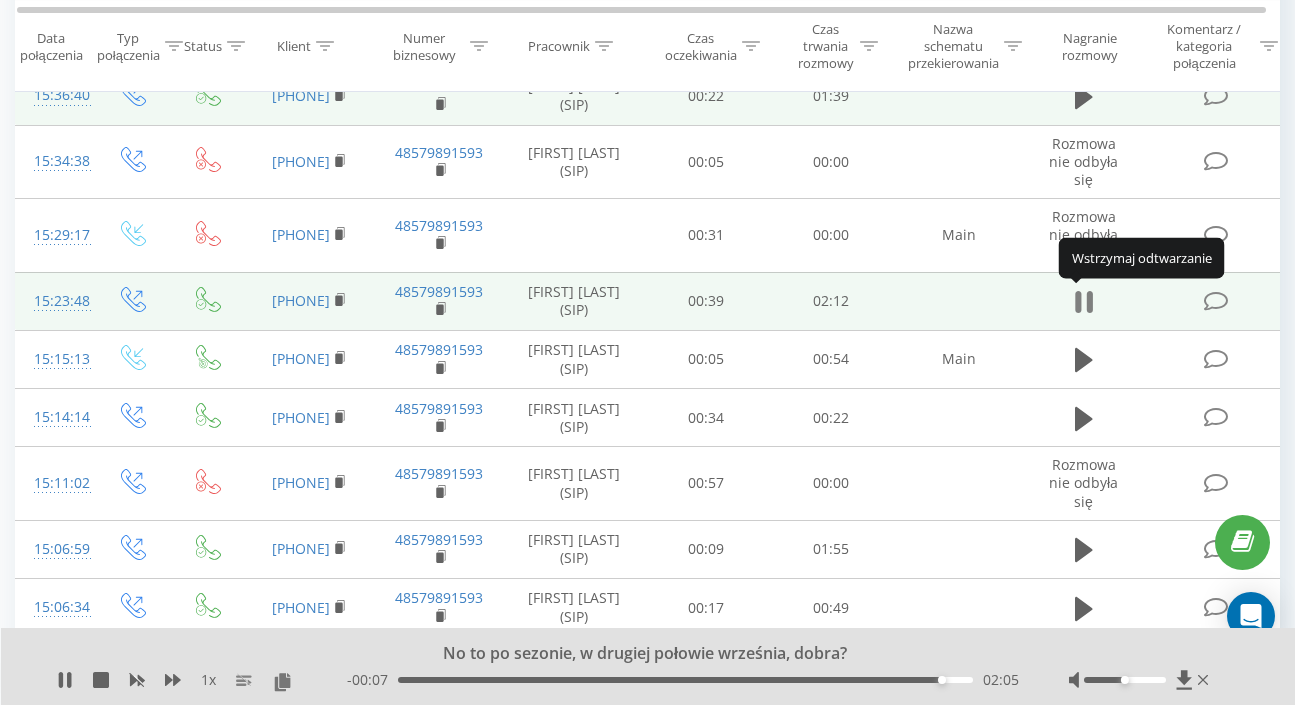 click 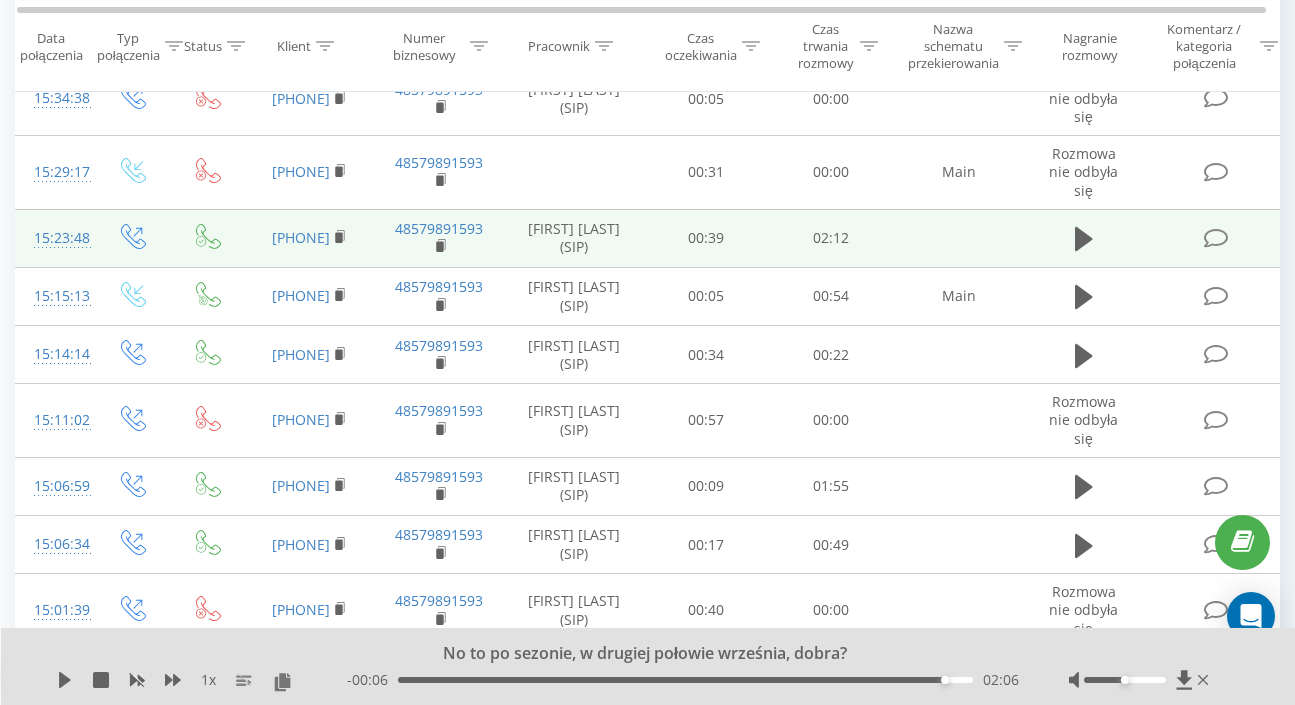 scroll, scrollTop: 566, scrollLeft: 0, axis: vertical 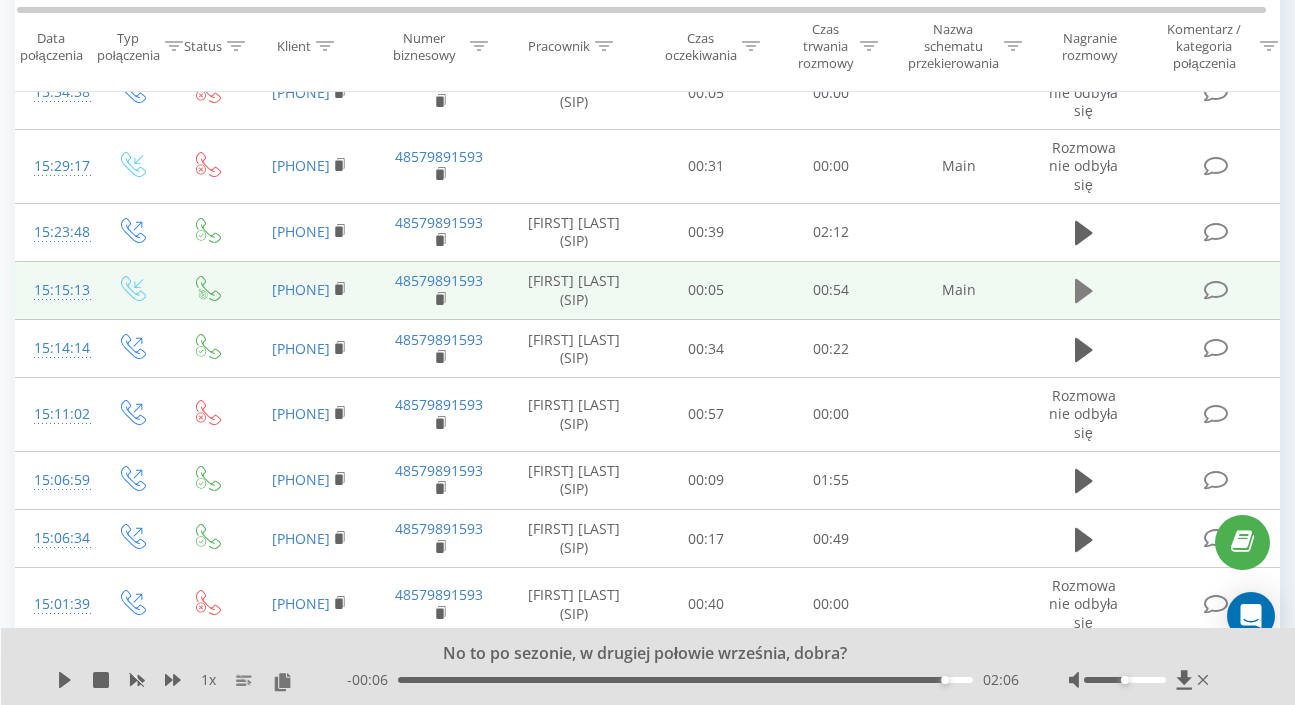 click 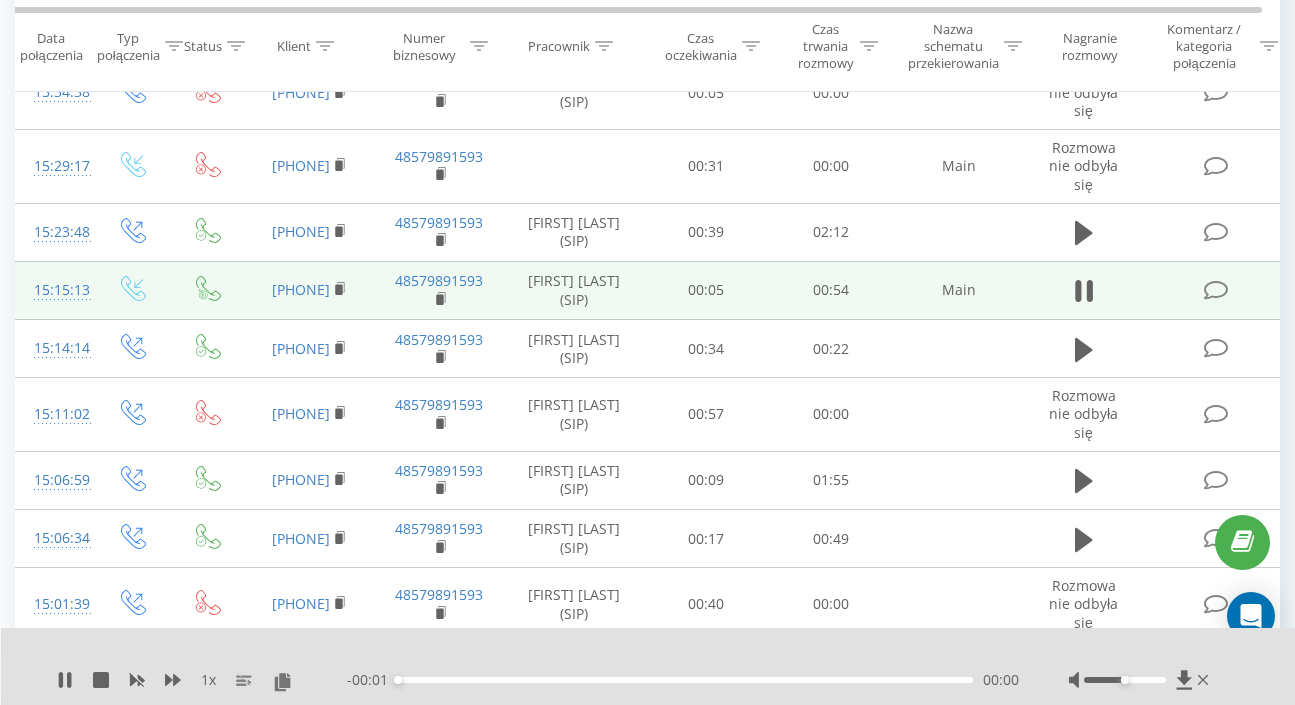 scroll, scrollTop: 0, scrollLeft: 0, axis: both 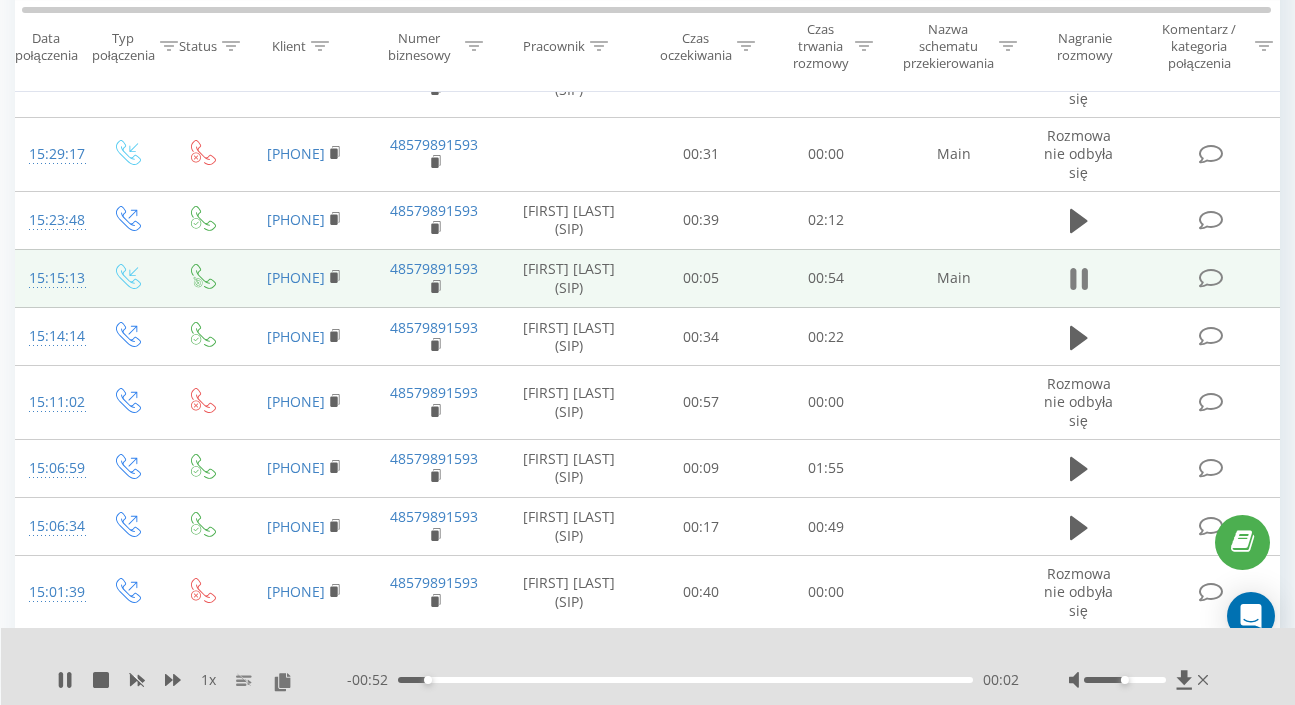 click 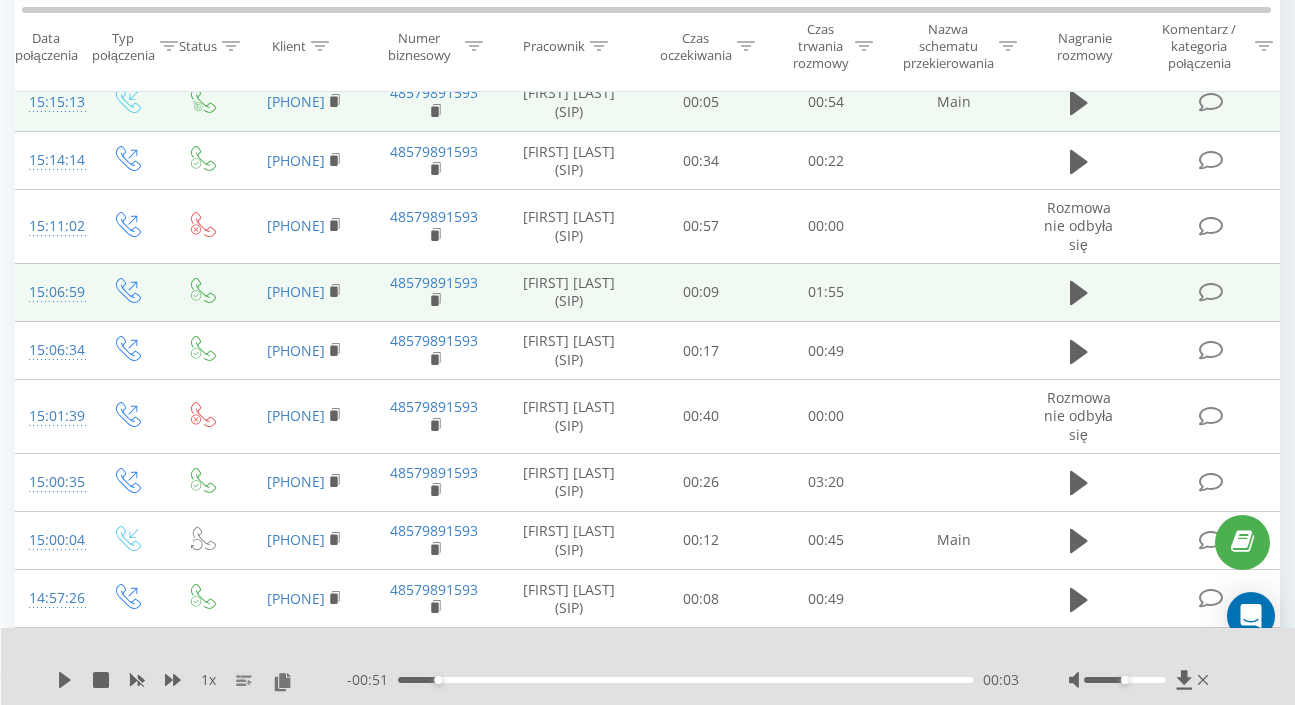 scroll, scrollTop: 745, scrollLeft: 0, axis: vertical 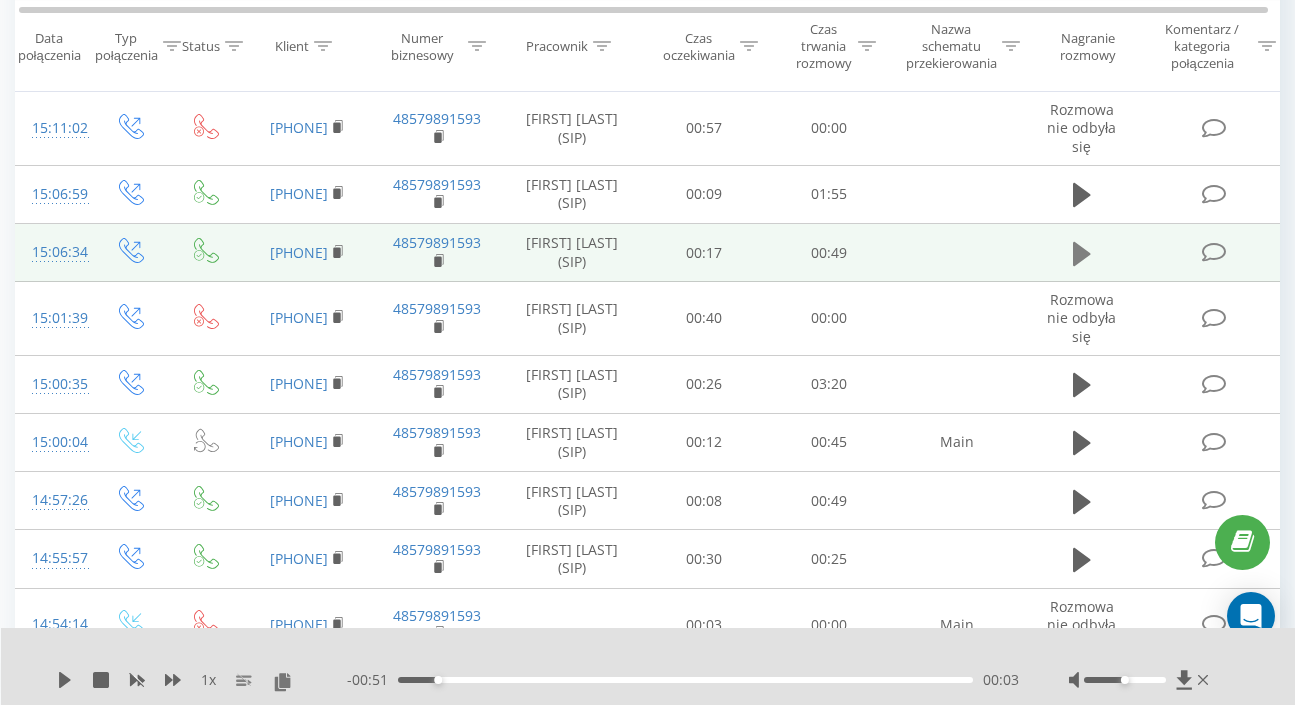 click 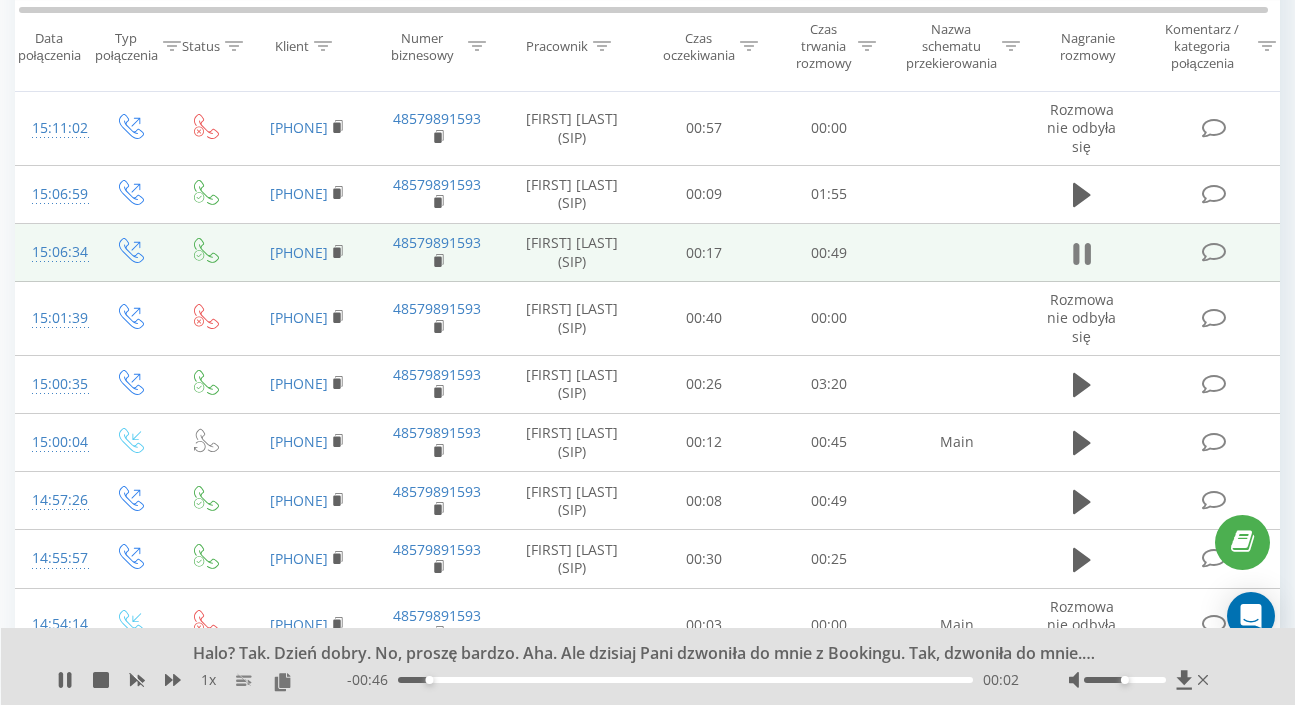 click 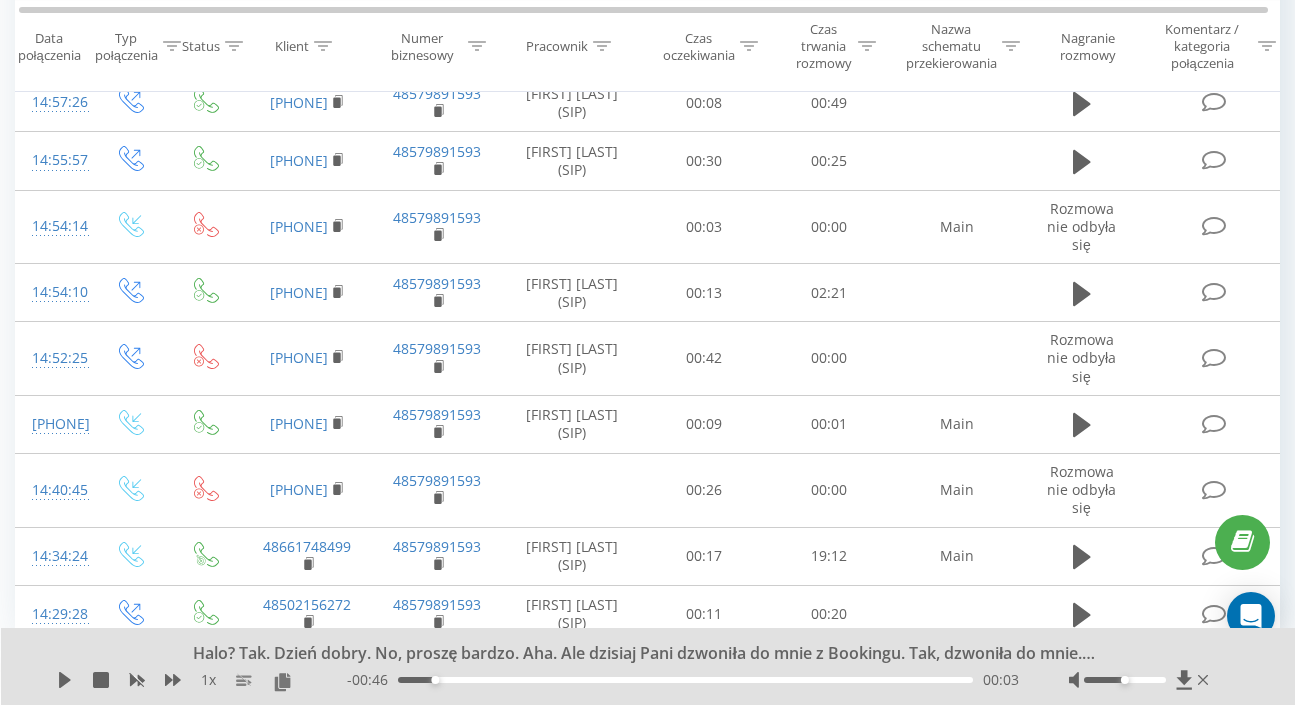 scroll, scrollTop: 1263, scrollLeft: 0, axis: vertical 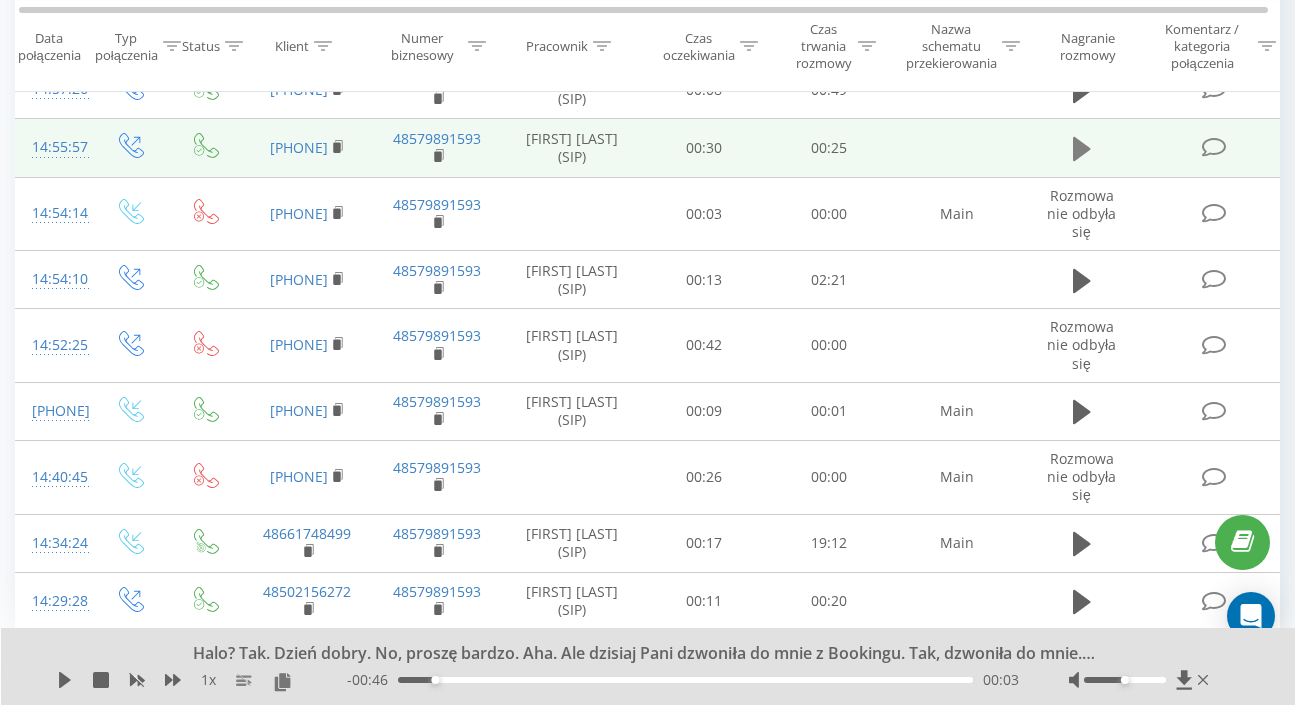 click 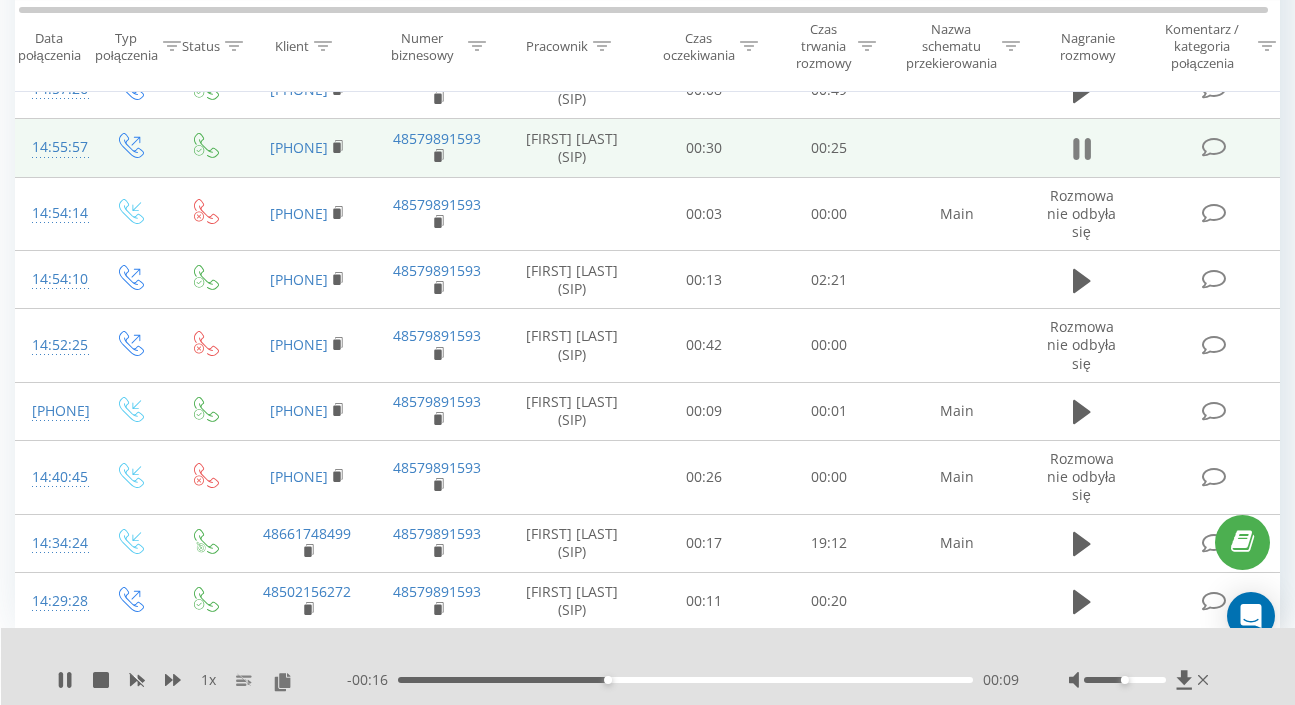 click 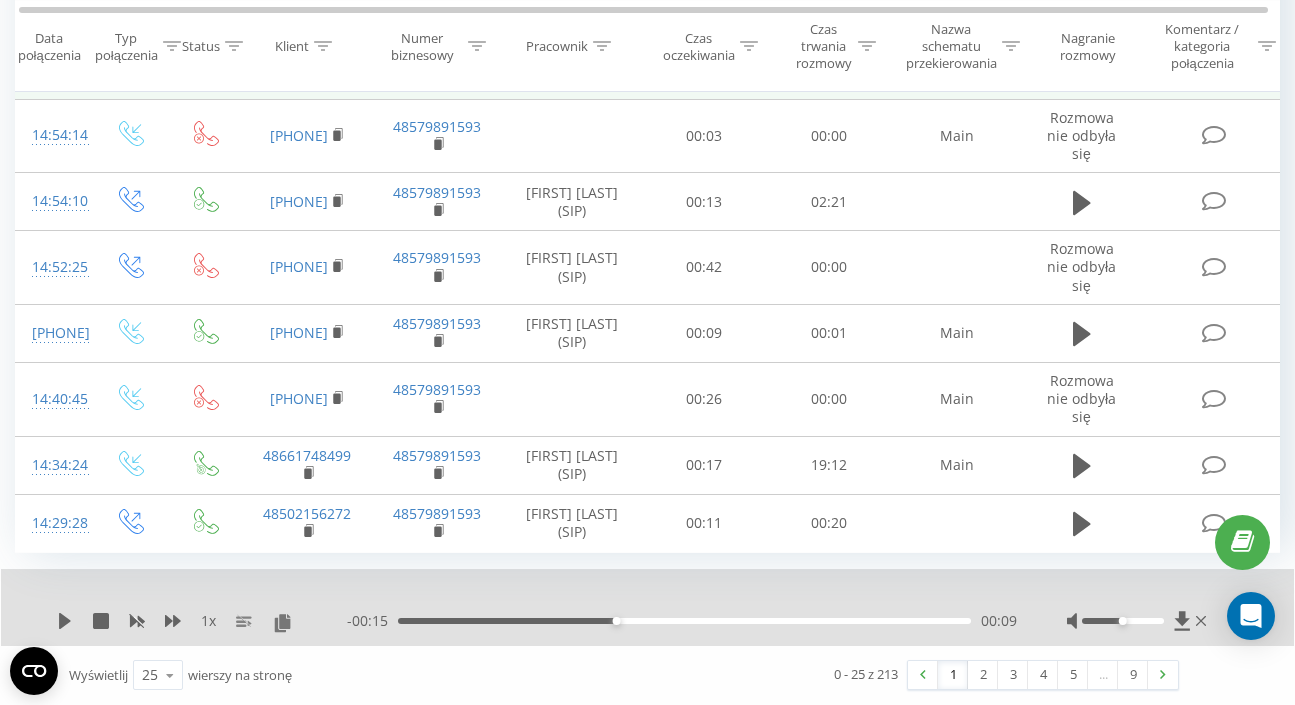 scroll, scrollTop: 1480, scrollLeft: 0, axis: vertical 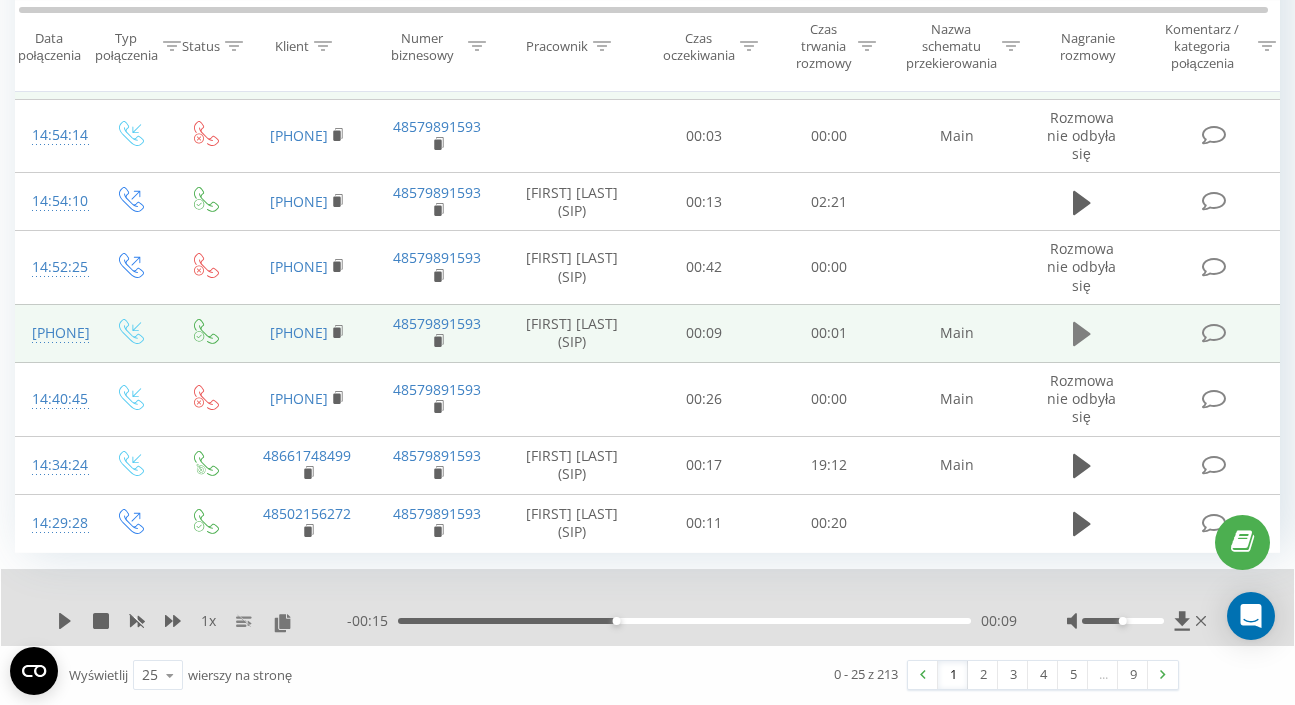 click 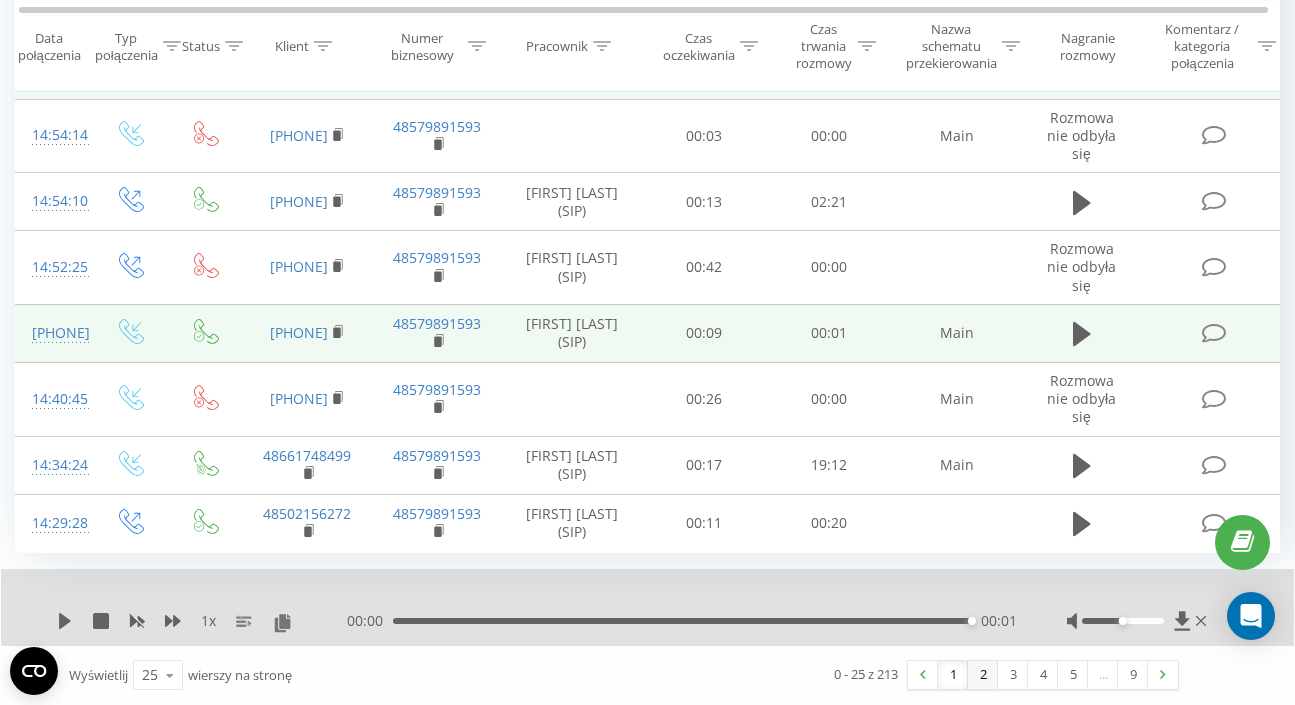 click on "2" at bounding box center [983, 675] 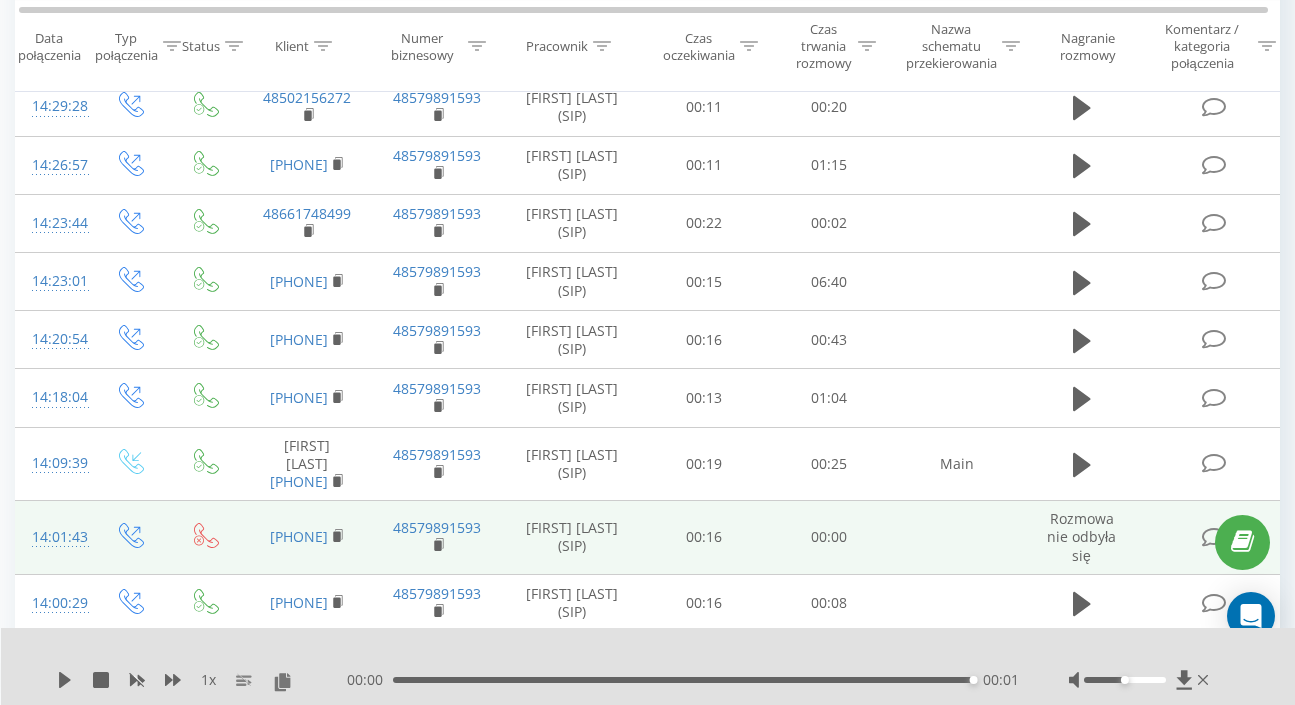 scroll, scrollTop: 327, scrollLeft: 0, axis: vertical 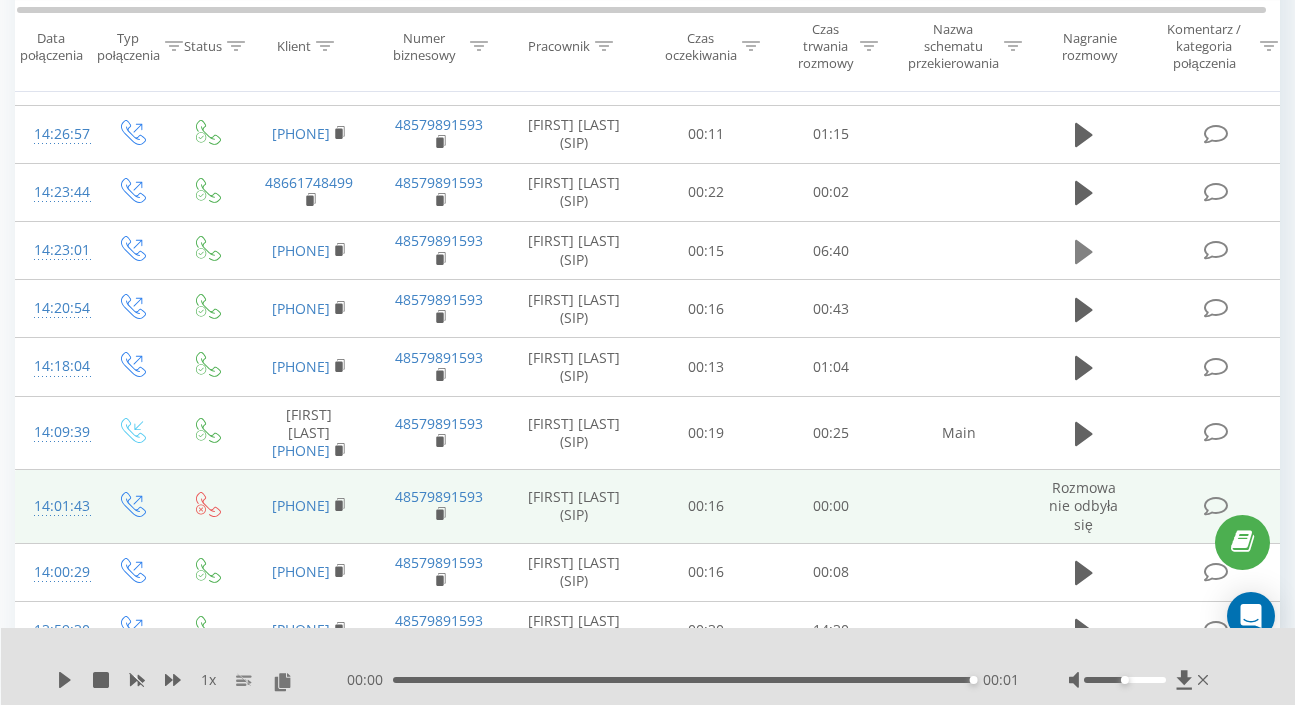 click 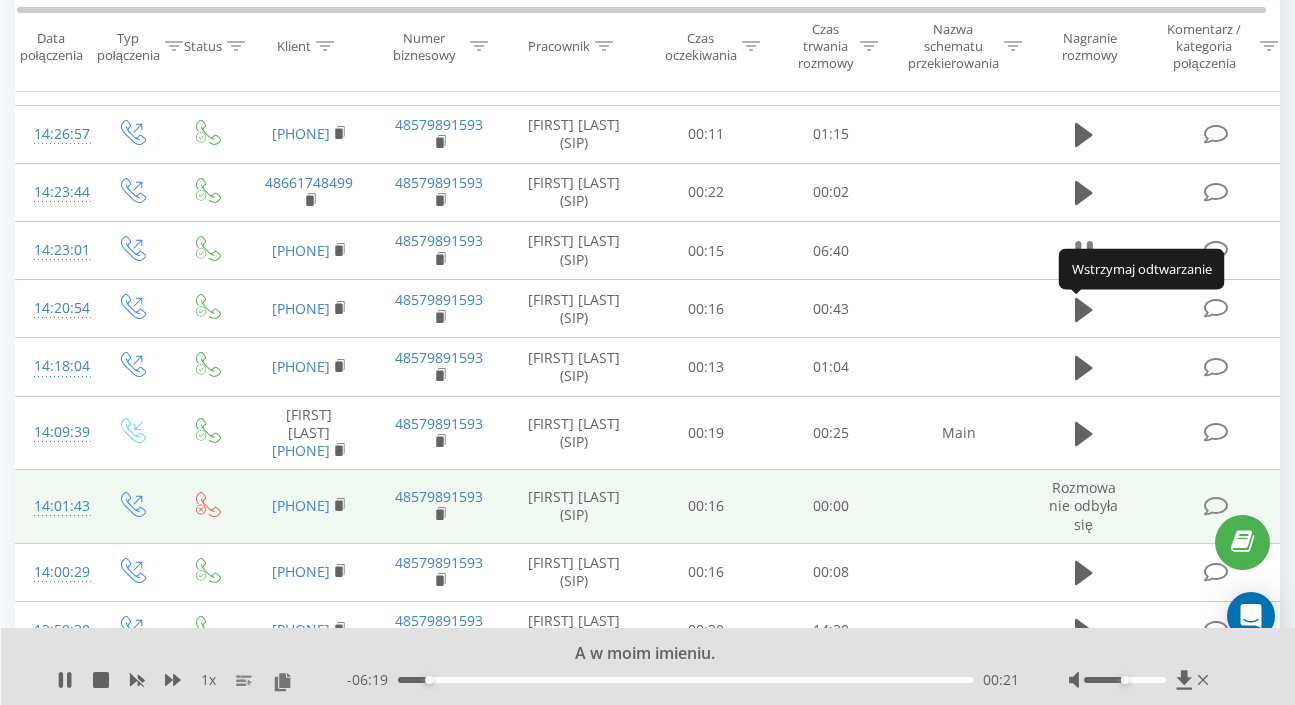 scroll, scrollTop: 0, scrollLeft: 1, axis: horizontal 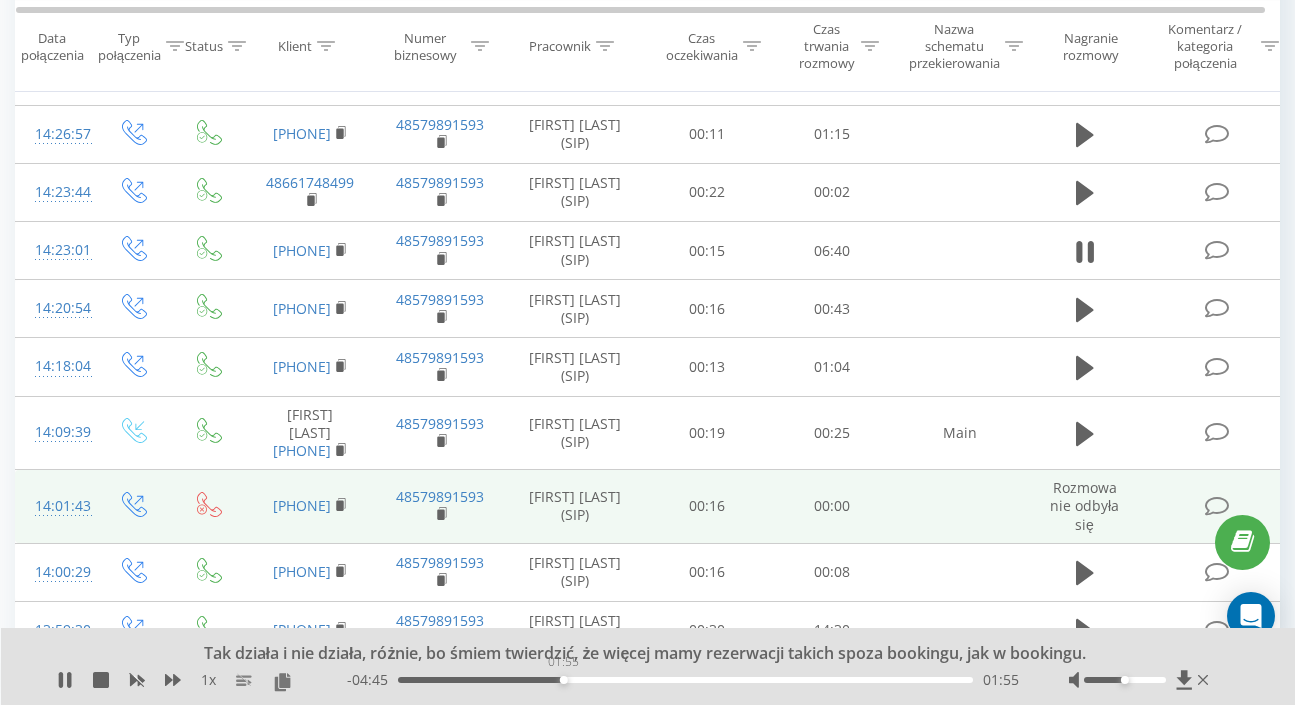 drag, startPoint x: 472, startPoint y: 680, endPoint x: 563, endPoint y: 679, distance: 91.00549 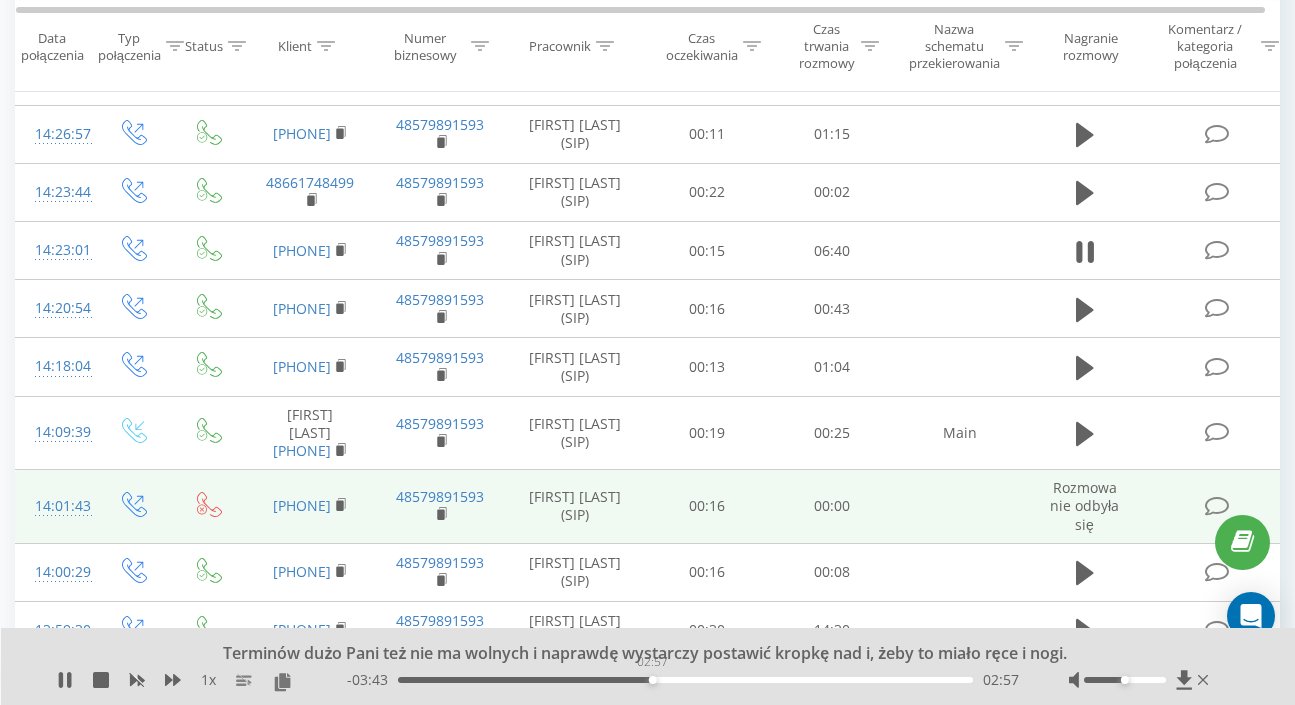 drag, startPoint x: 617, startPoint y: 683, endPoint x: 652, endPoint y: 684, distance: 35.014282 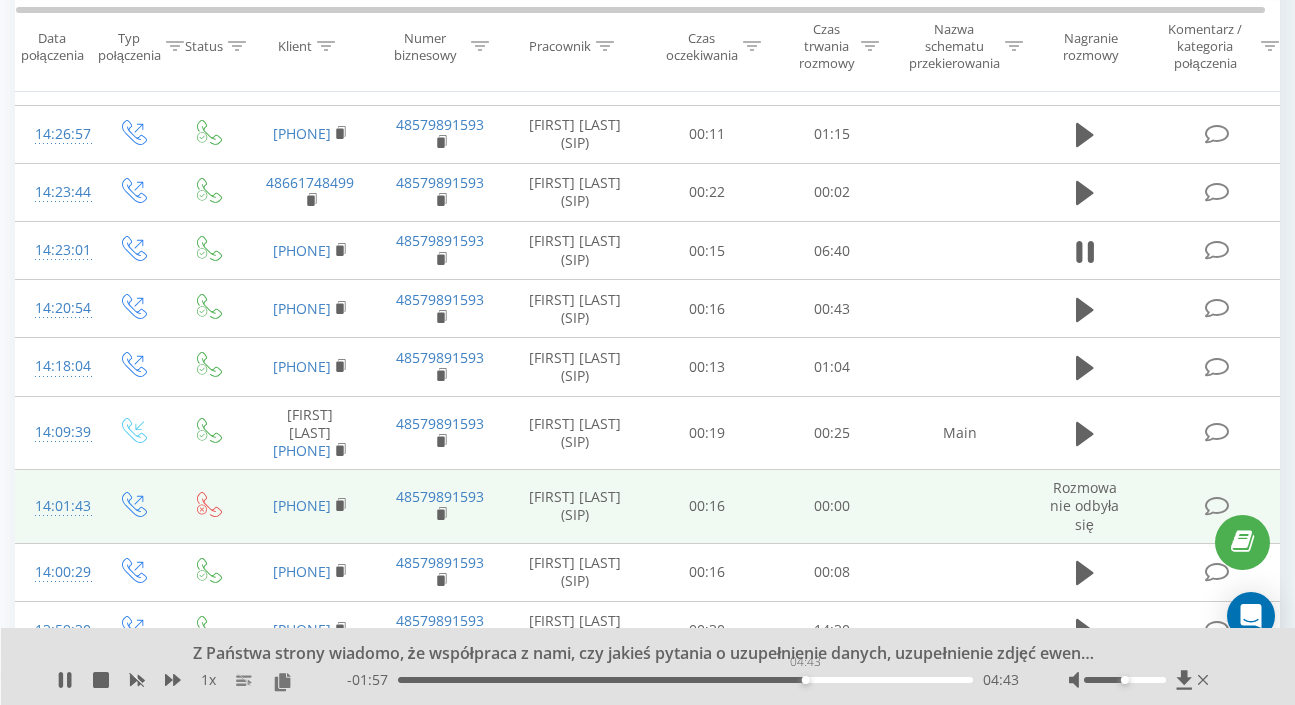 drag, startPoint x: 657, startPoint y: 679, endPoint x: 805, endPoint y: 688, distance: 148.27339 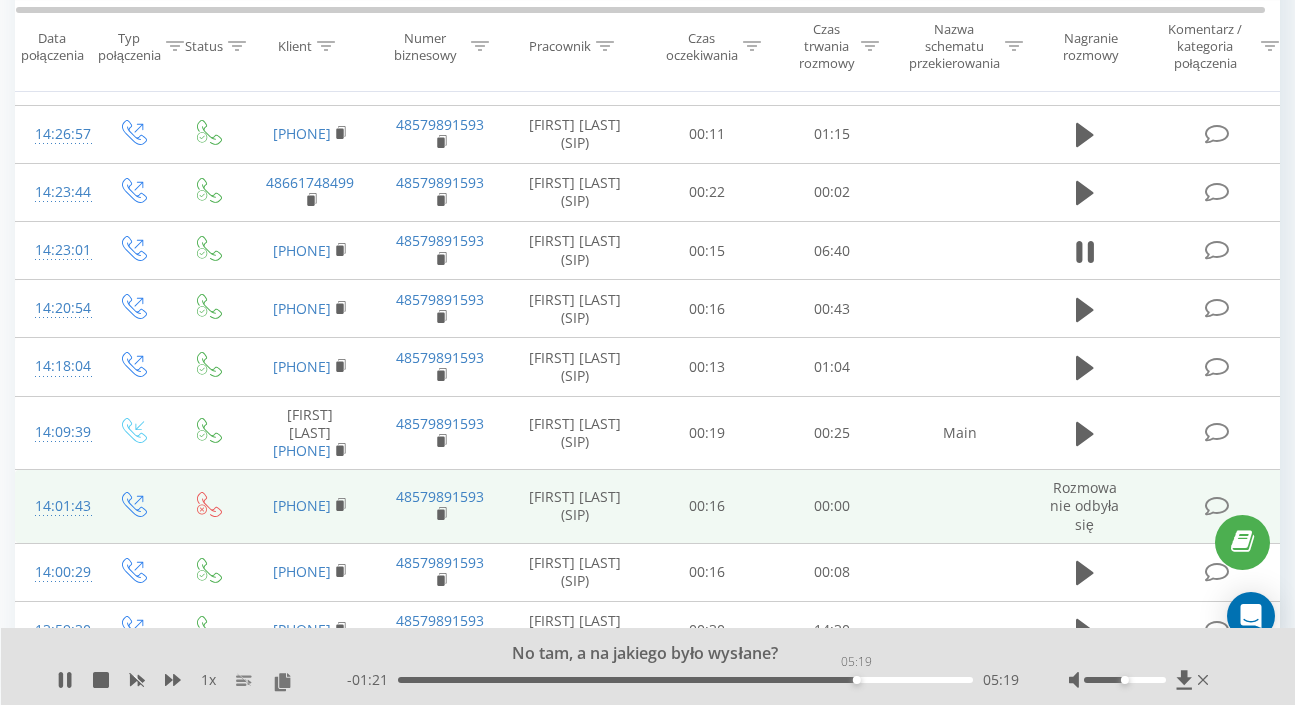 drag, startPoint x: 809, startPoint y: 683, endPoint x: 856, endPoint y: 686, distance: 47.095646 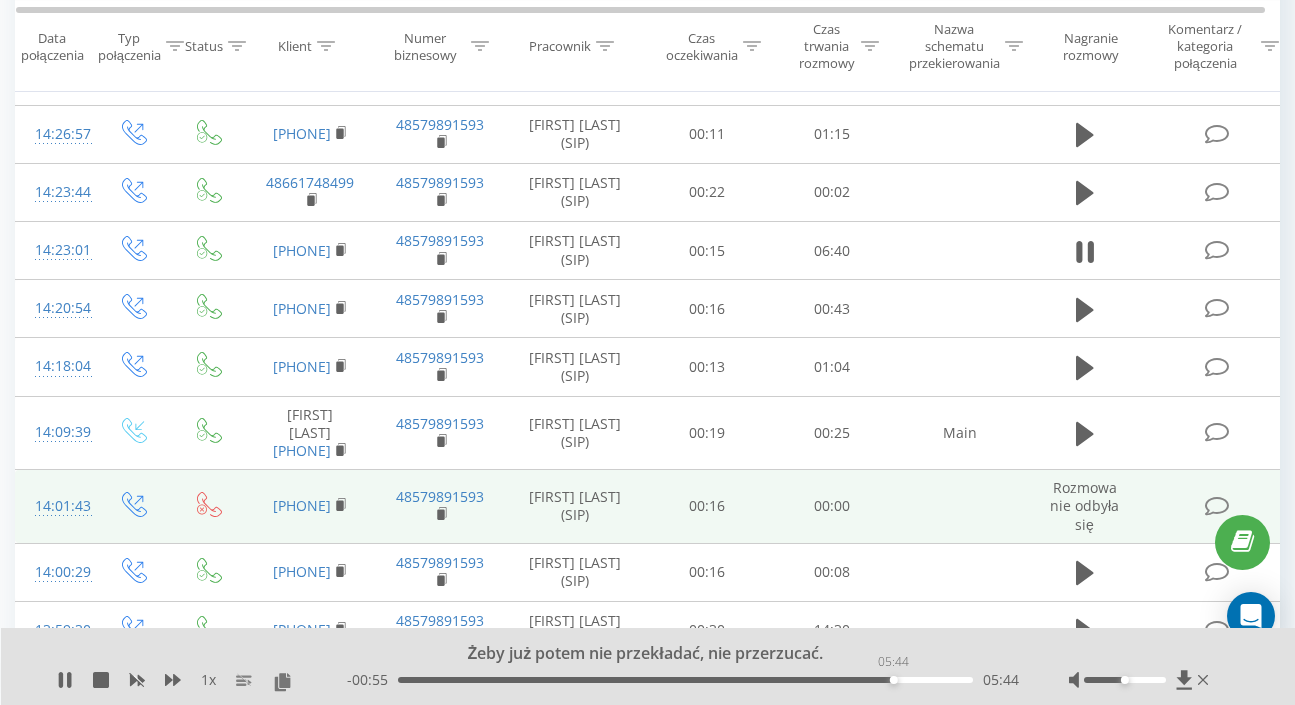drag, startPoint x: 856, startPoint y: 680, endPoint x: 894, endPoint y: 682, distance: 38.052597 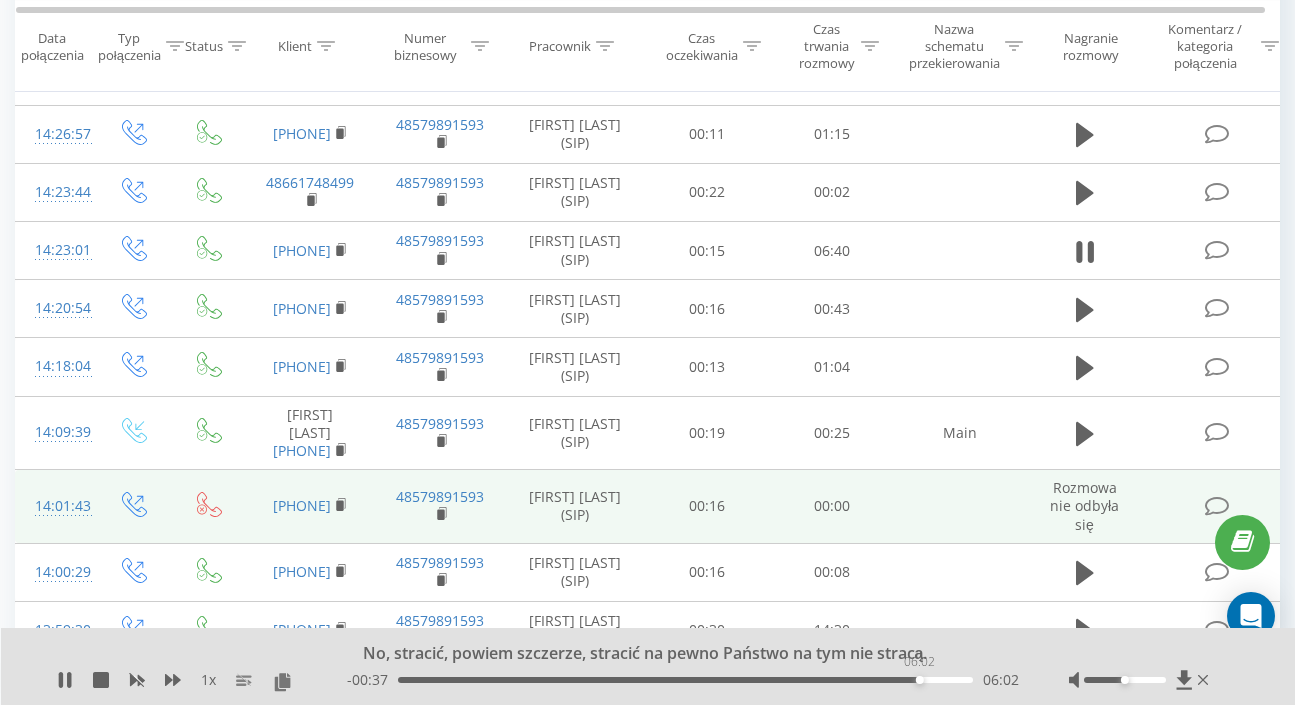 drag, startPoint x: 896, startPoint y: 681, endPoint x: 919, endPoint y: 679, distance: 23.086792 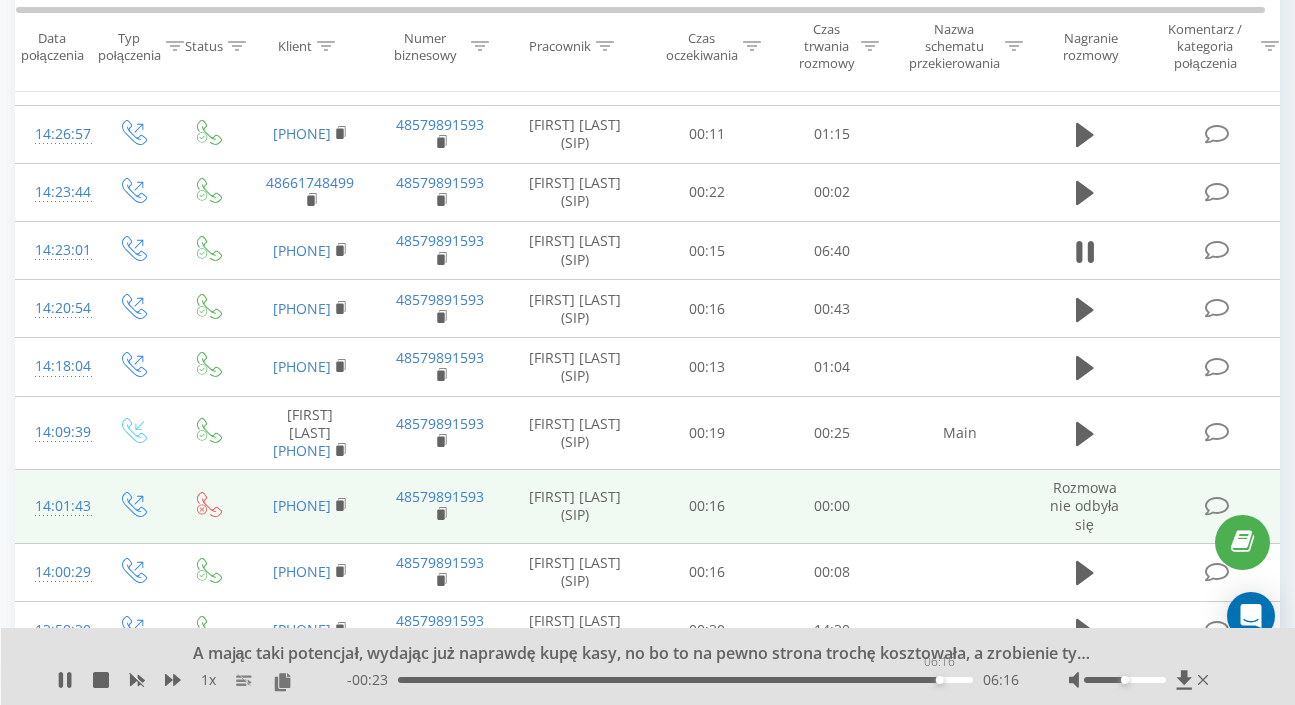 drag, startPoint x: 916, startPoint y: 682, endPoint x: 939, endPoint y: 679, distance: 23.194826 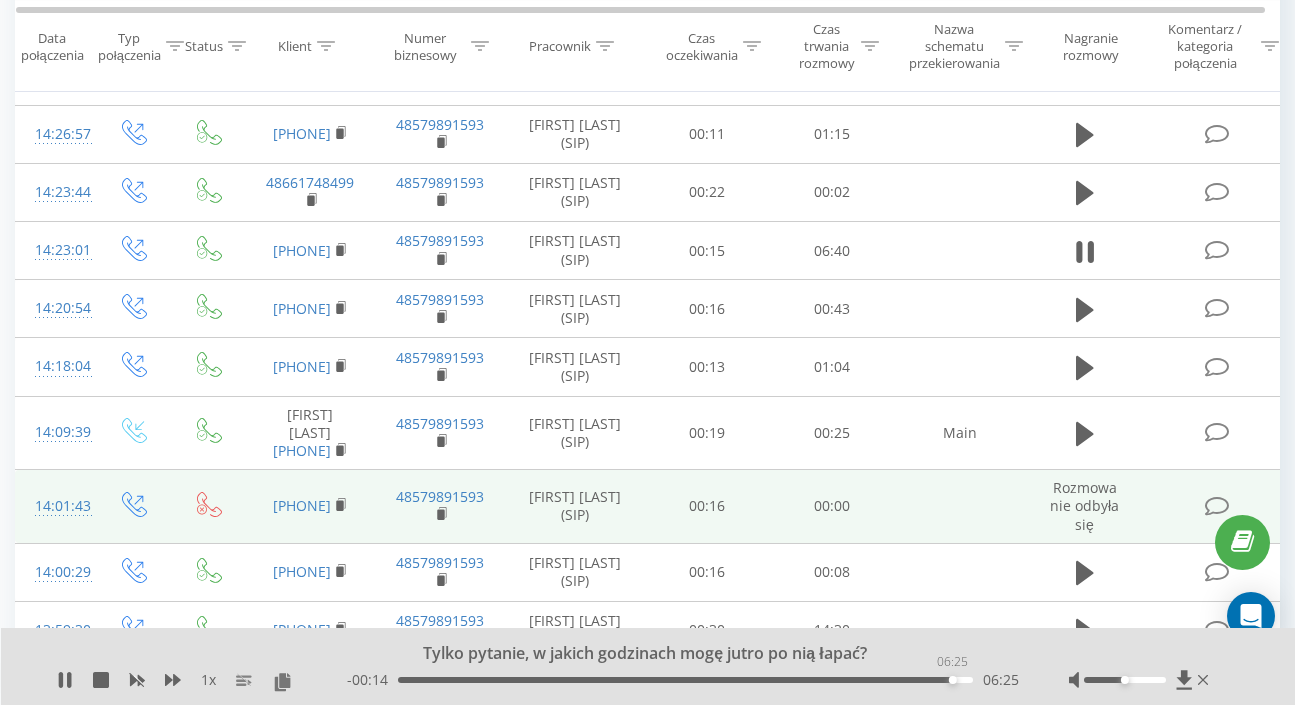 drag, startPoint x: 940, startPoint y: 680, endPoint x: 957, endPoint y: 680, distance: 17 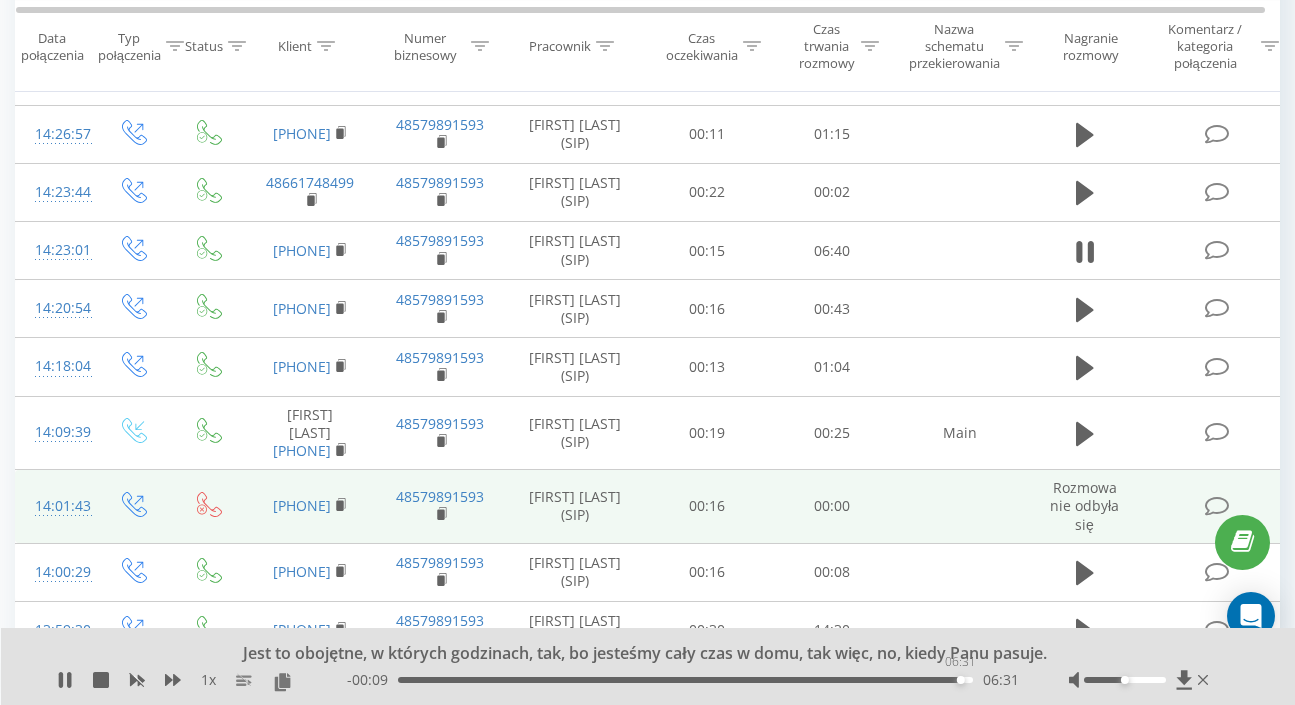 click on "06:31" at bounding box center [961, 680] 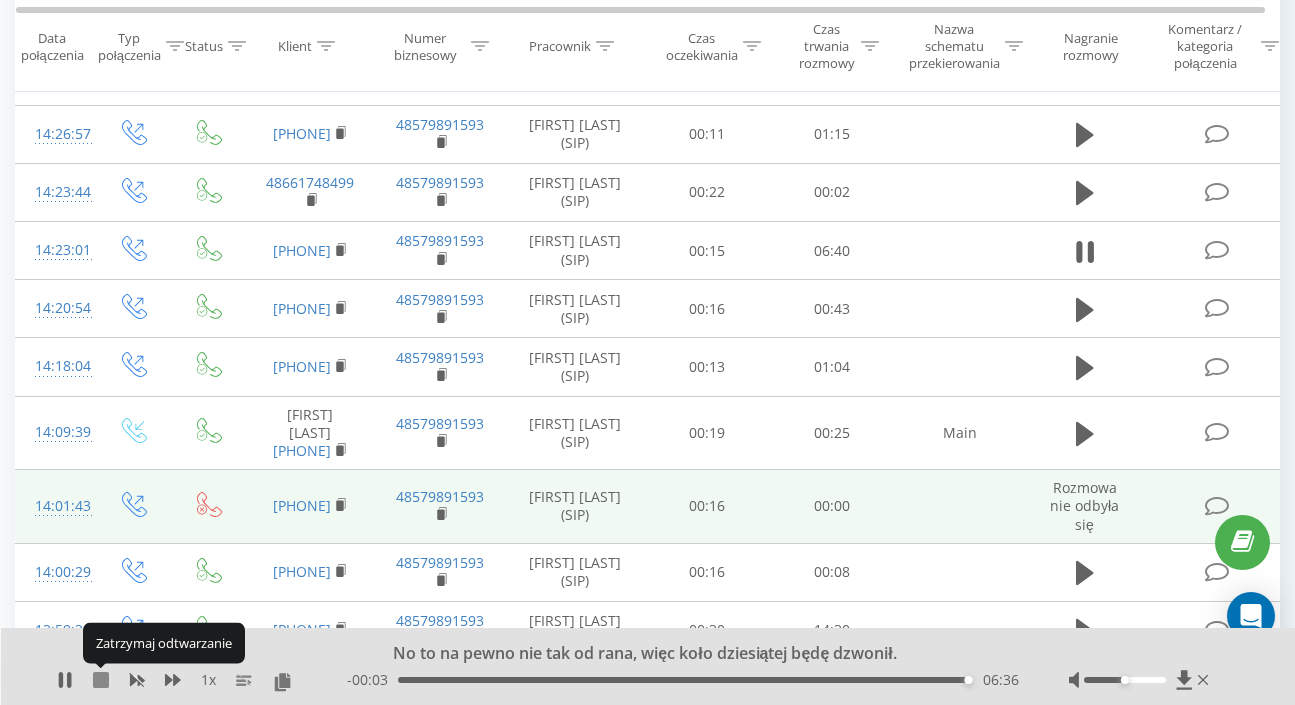 click 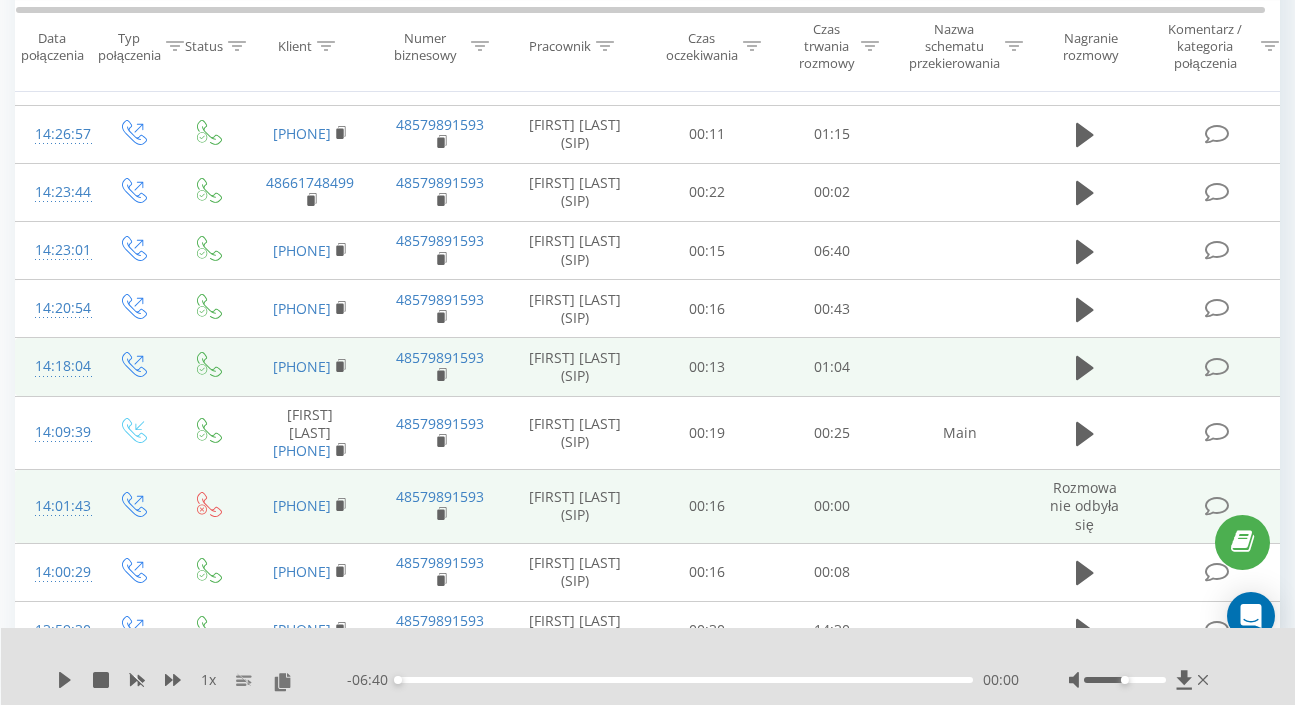 scroll, scrollTop: 0, scrollLeft: 11, axis: horizontal 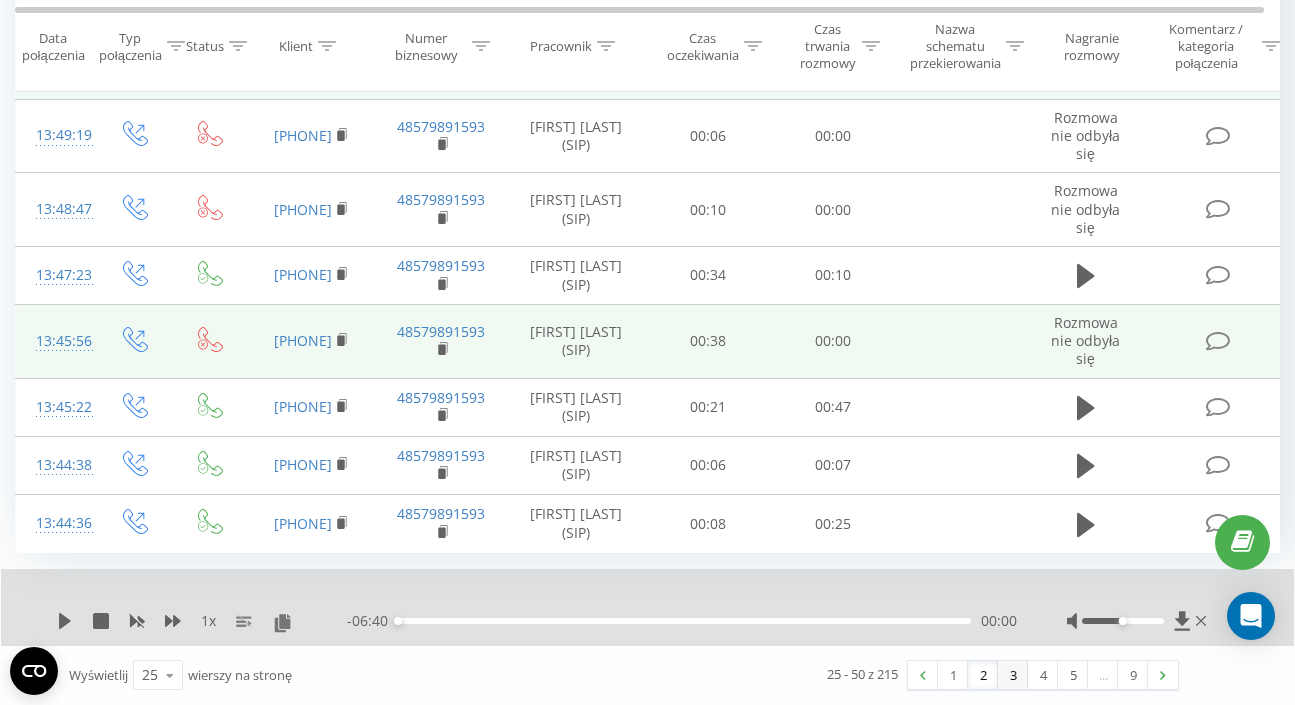 click on "3" at bounding box center [1013, 675] 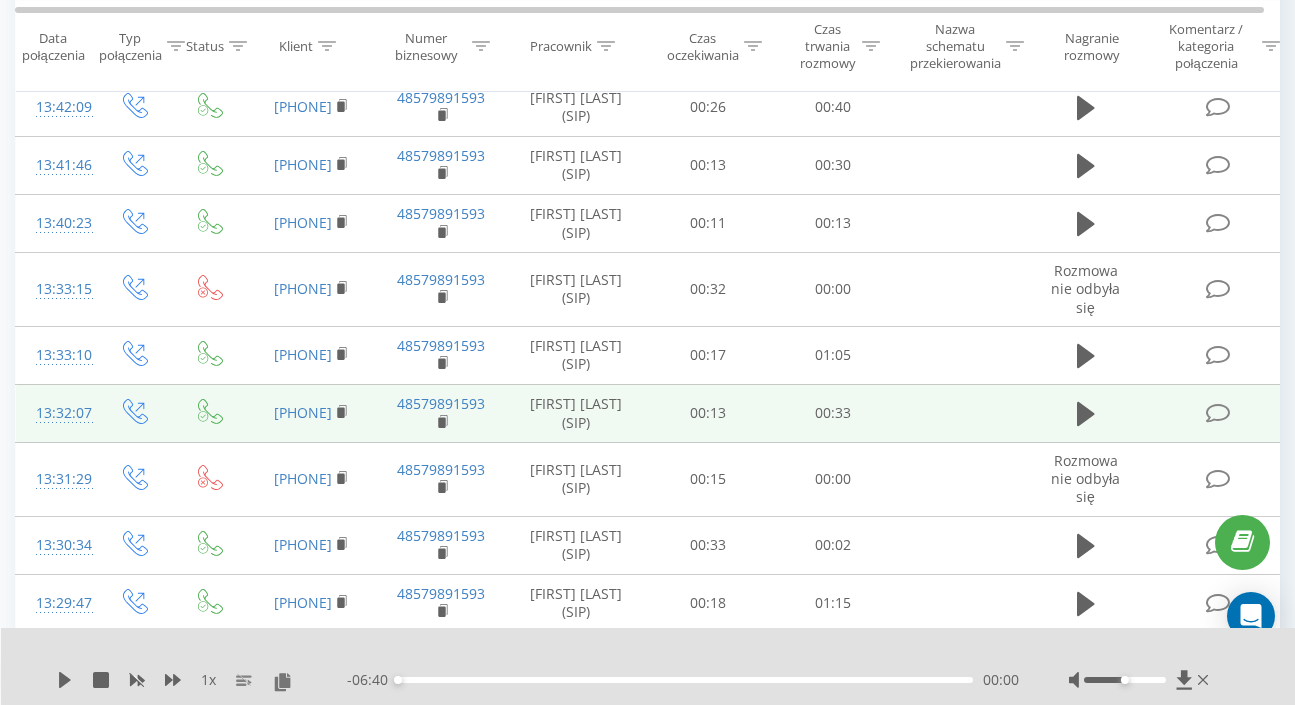 scroll, scrollTop: 504, scrollLeft: 0, axis: vertical 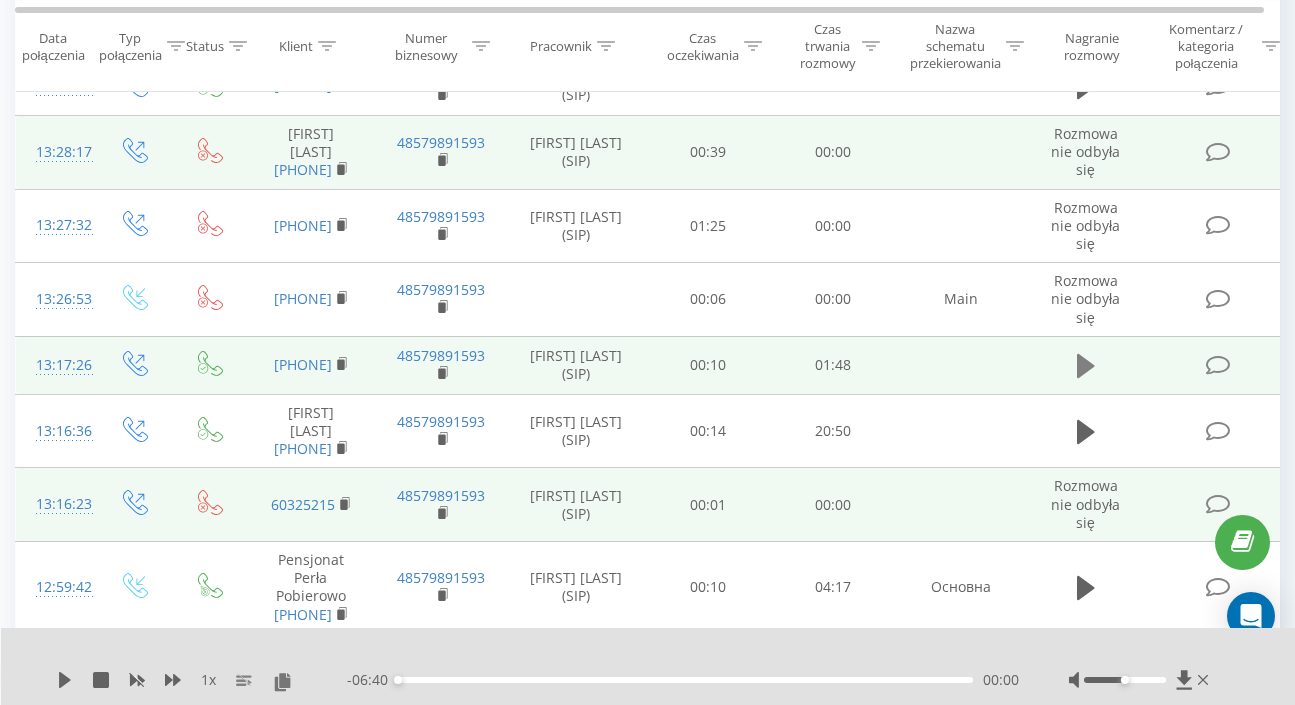 click 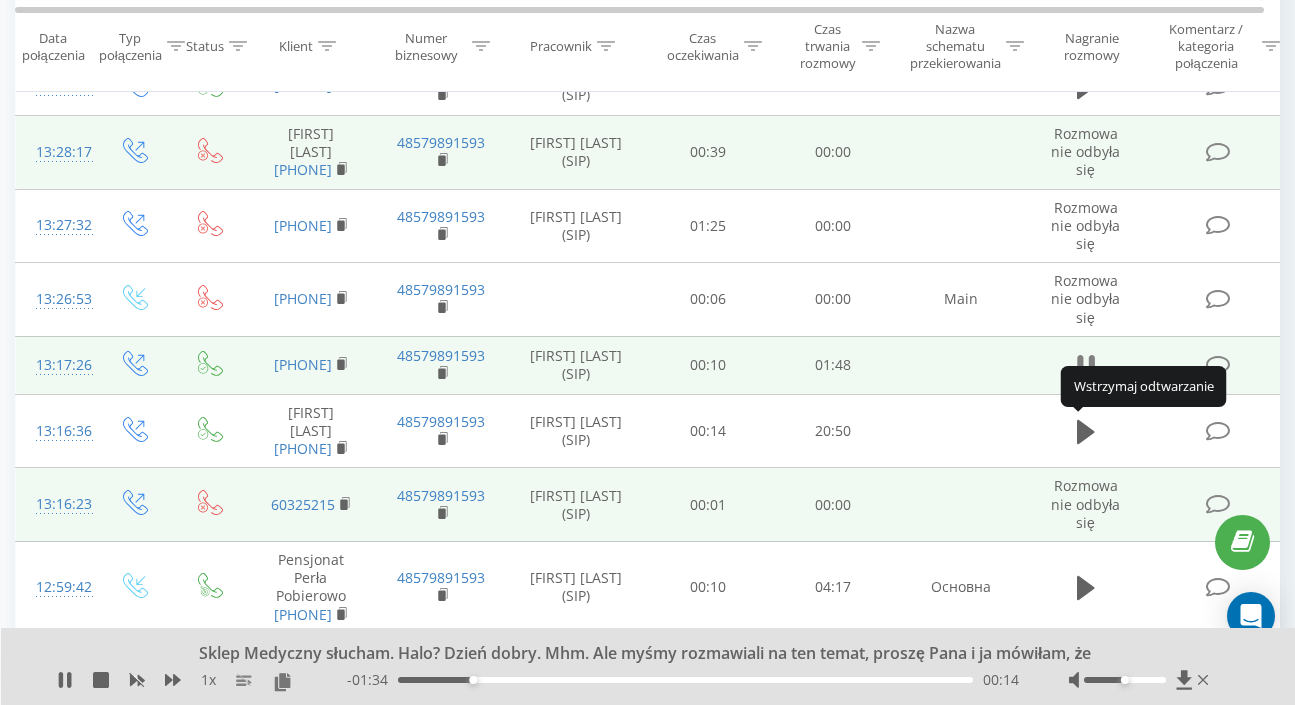 click 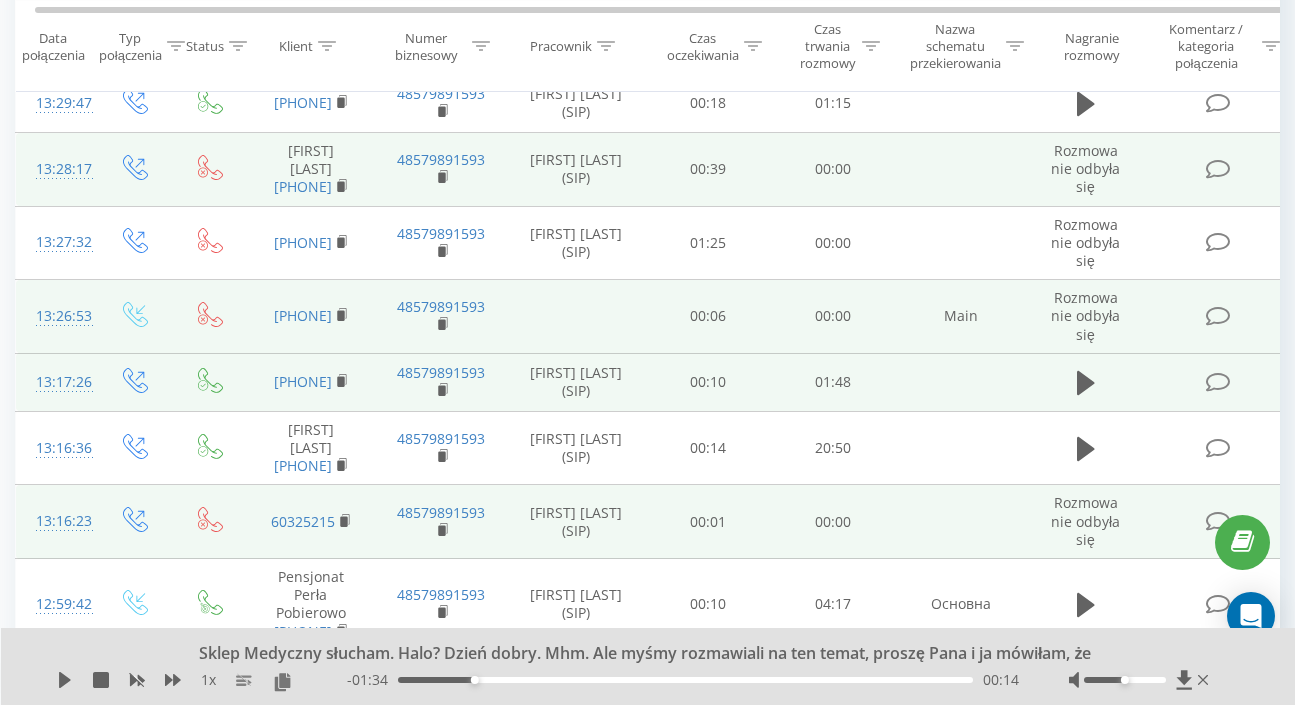 scroll, scrollTop: 932, scrollLeft: 0, axis: vertical 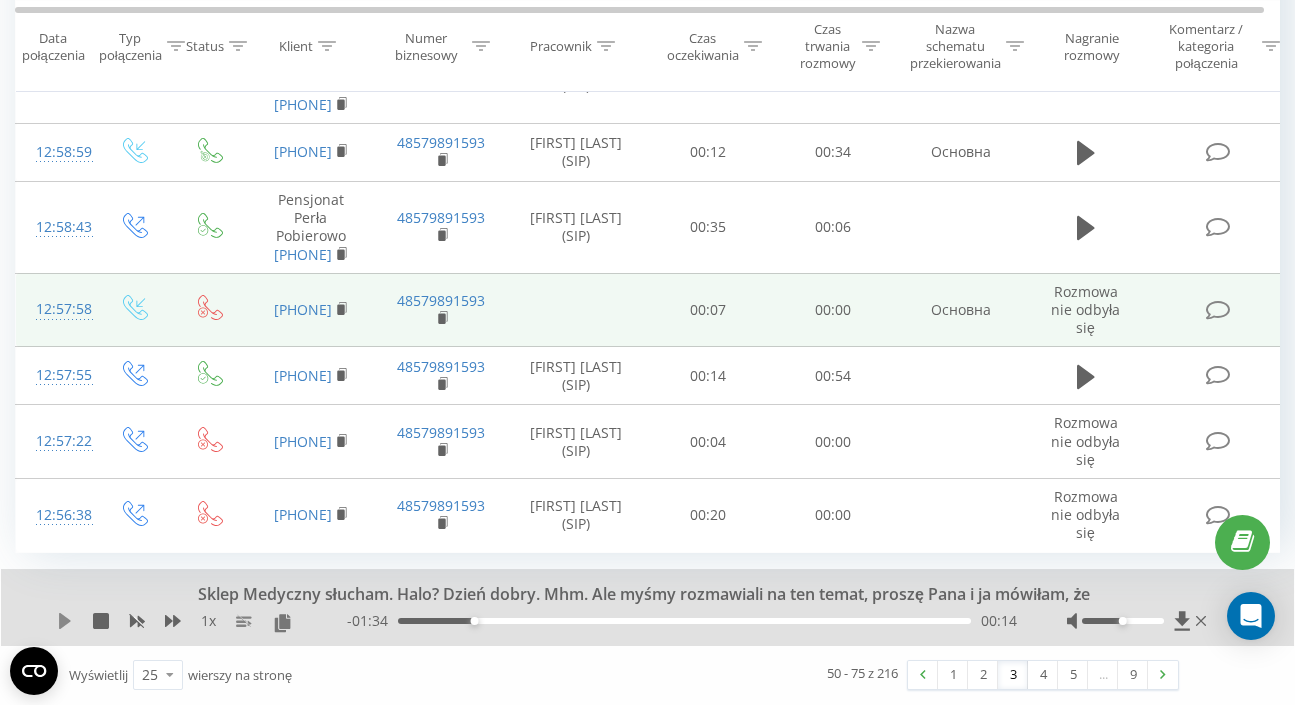 click 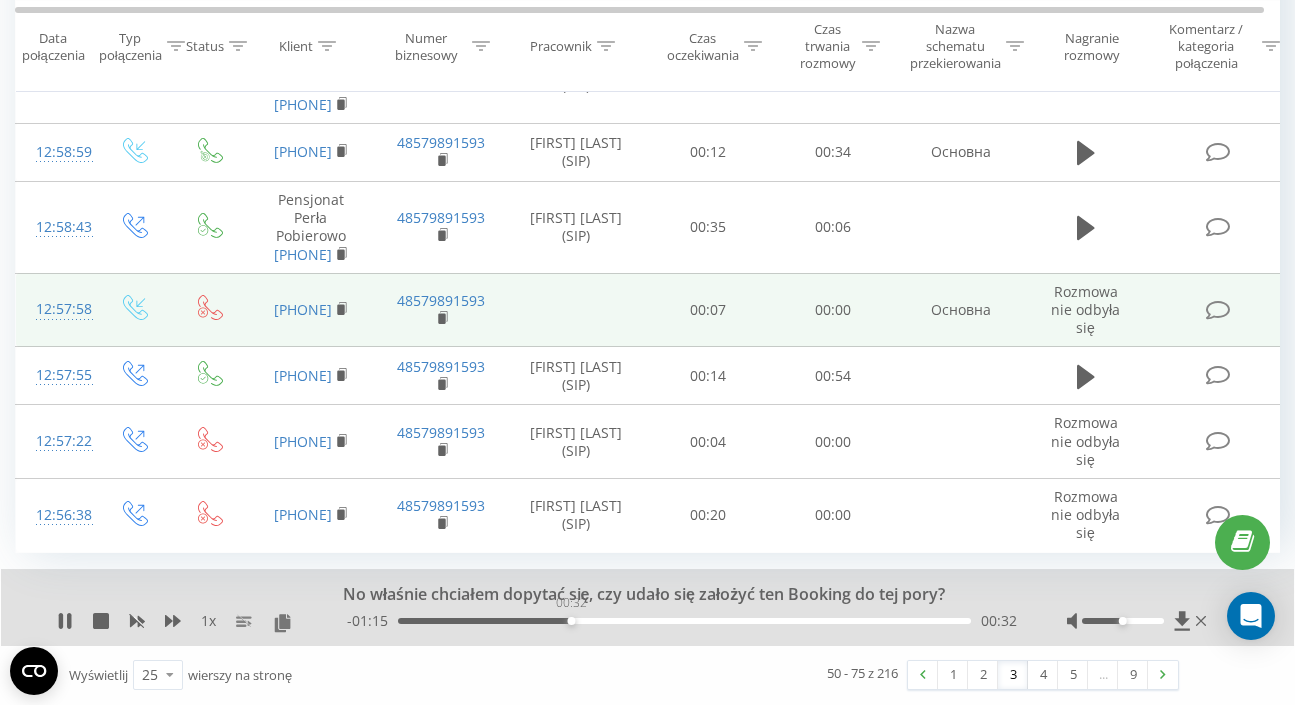 drag, startPoint x: 537, startPoint y: 624, endPoint x: 573, endPoint y: 624, distance: 36 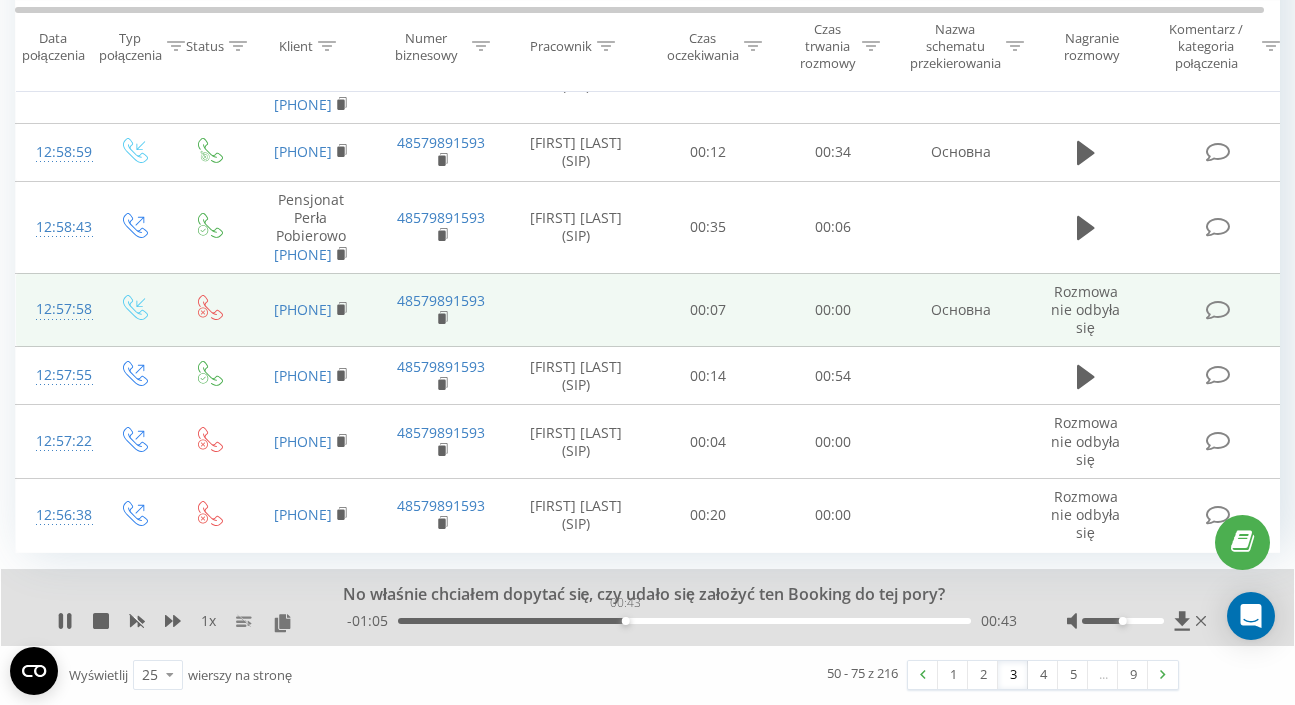 drag, startPoint x: 601, startPoint y: 623, endPoint x: 626, endPoint y: 623, distance: 25 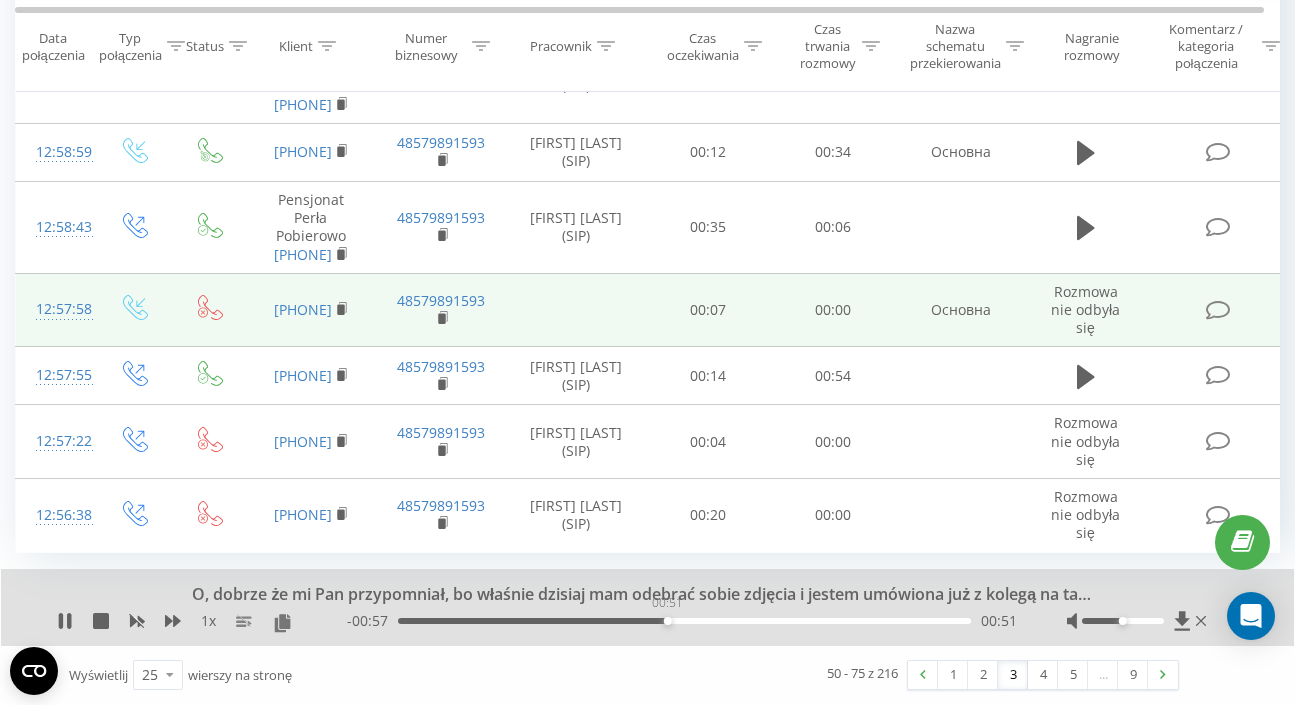 drag, startPoint x: 649, startPoint y: 623, endPoint x: 667, endPoint y: 622, distance: 18.027756 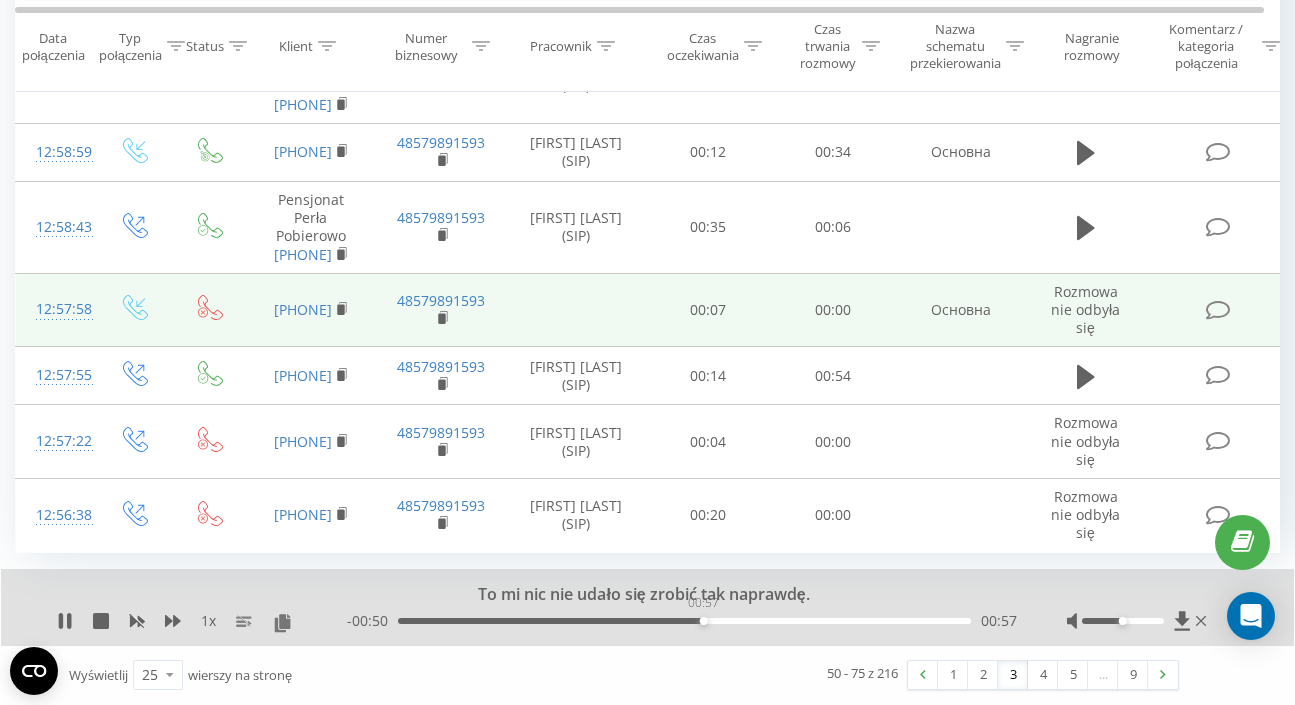 drag, startPoint x: 675, startPoint y: 623, endPoint x: 712, endPoint y: 626, distance: 37.12142 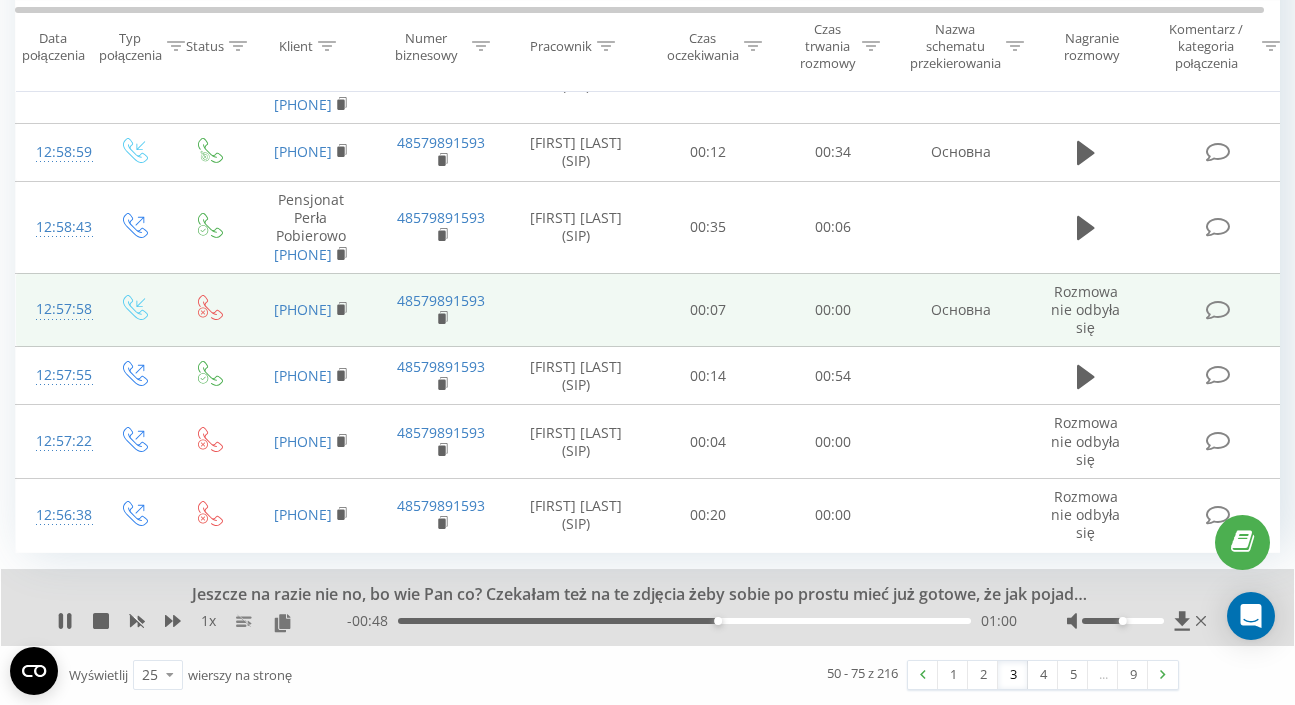 drag, startPoint x: 712, startPoint y: 626, endPoint x: 739, endPoint y: 626, distance: 27 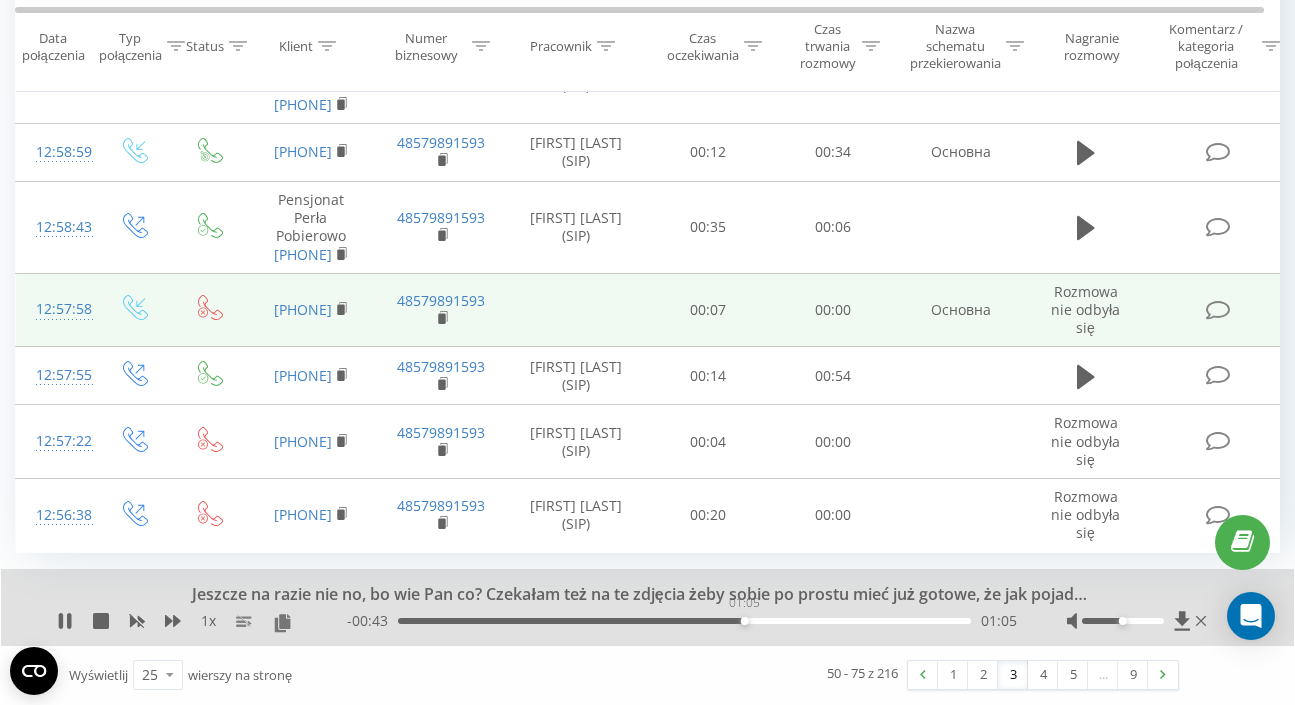 drag, startPoint x: 716, startPoint y: 622, endPoint x: 744, endPoint y: 622, distance: 28 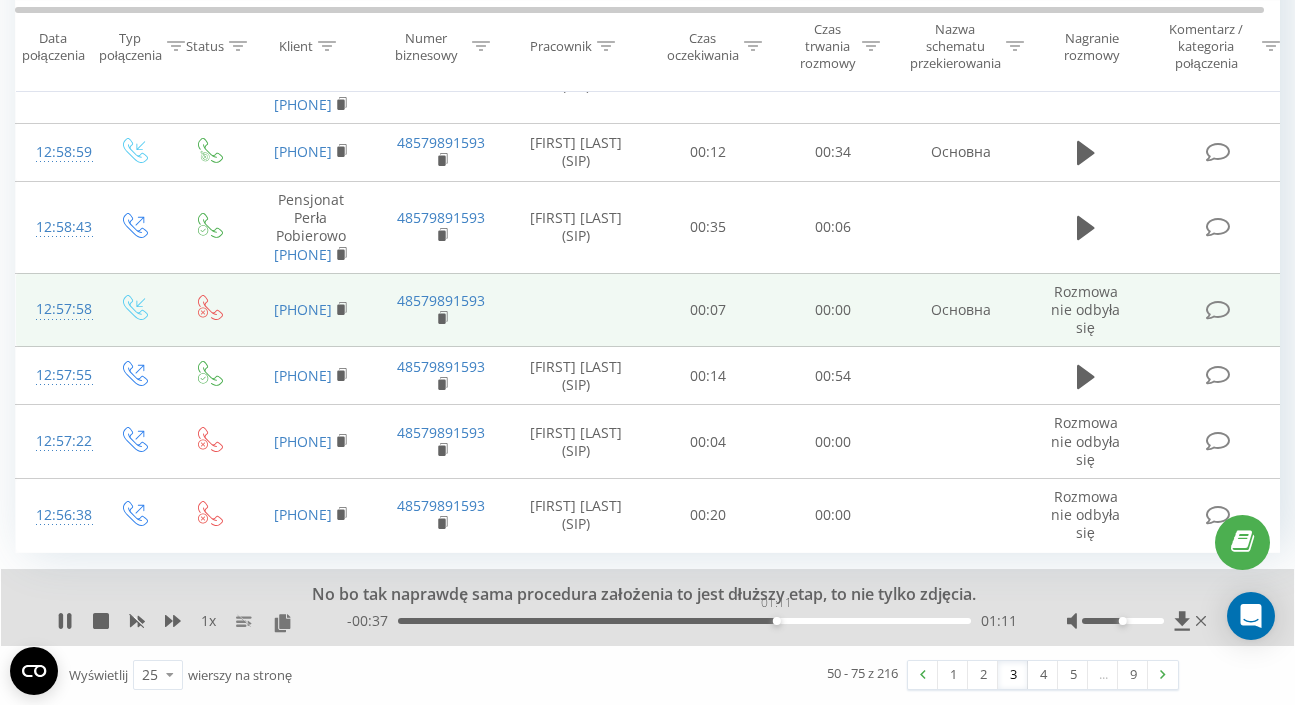 drag, startPoint x: 743, startPoint y: 620, endPoint x: 832, endPoint y: 627, distance: 89.27486 